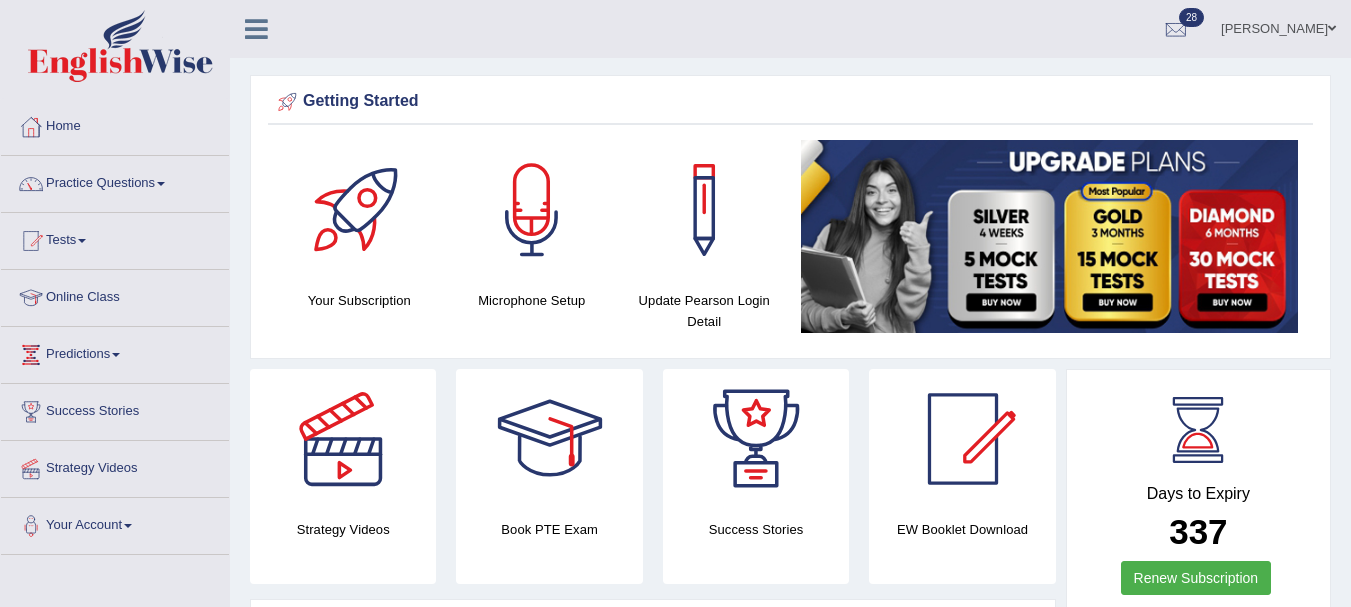 scroll, scrollTop: 0, scrollLeft: 0, axis: both 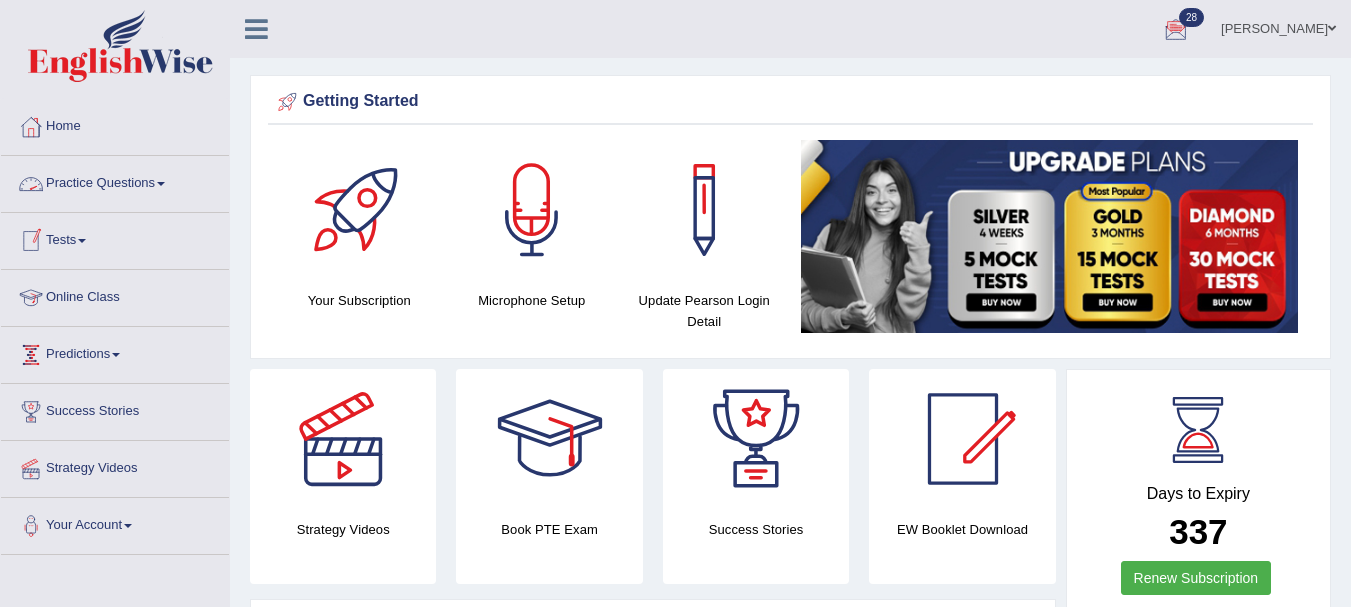 click at bounding box center [116, 355] 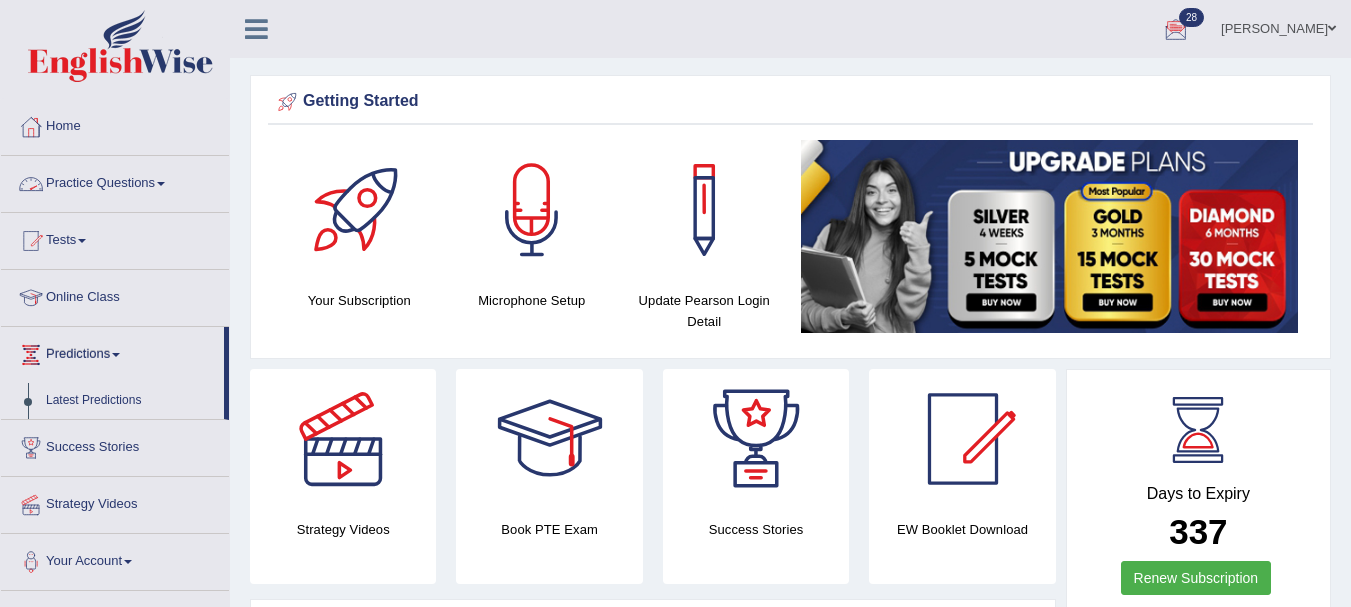 click on "Practice Questions" at bounding box center (115, 181) 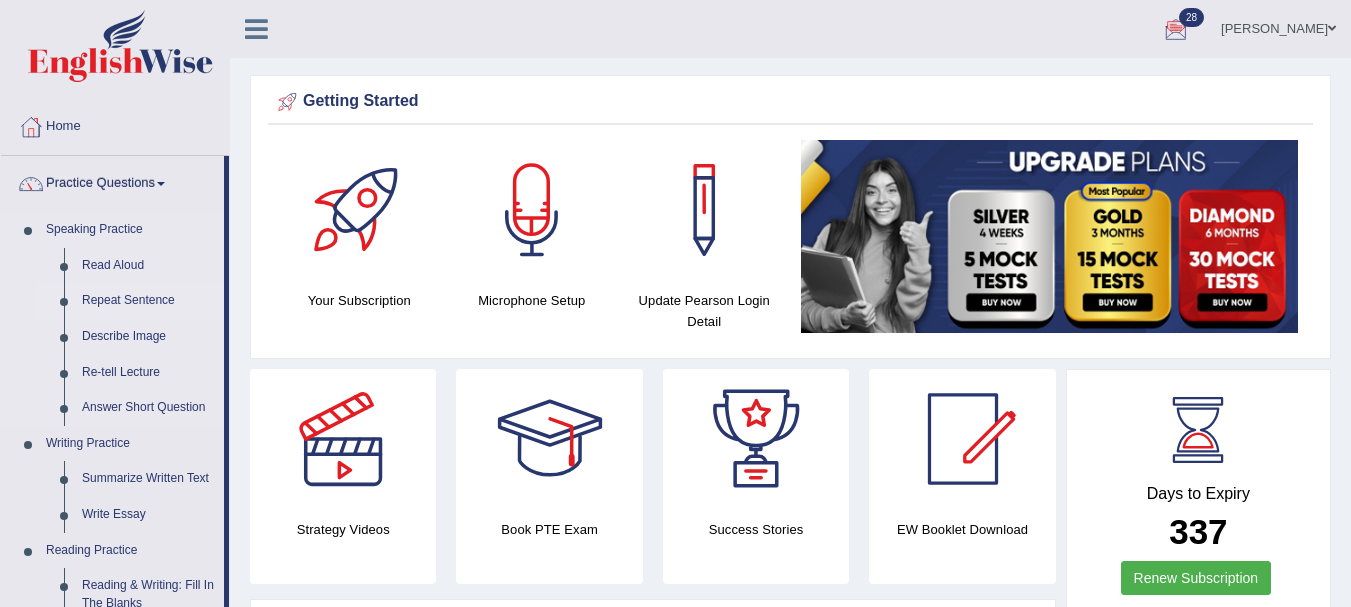 click on "Repeat Sentence" at bounding box center (148, 301) 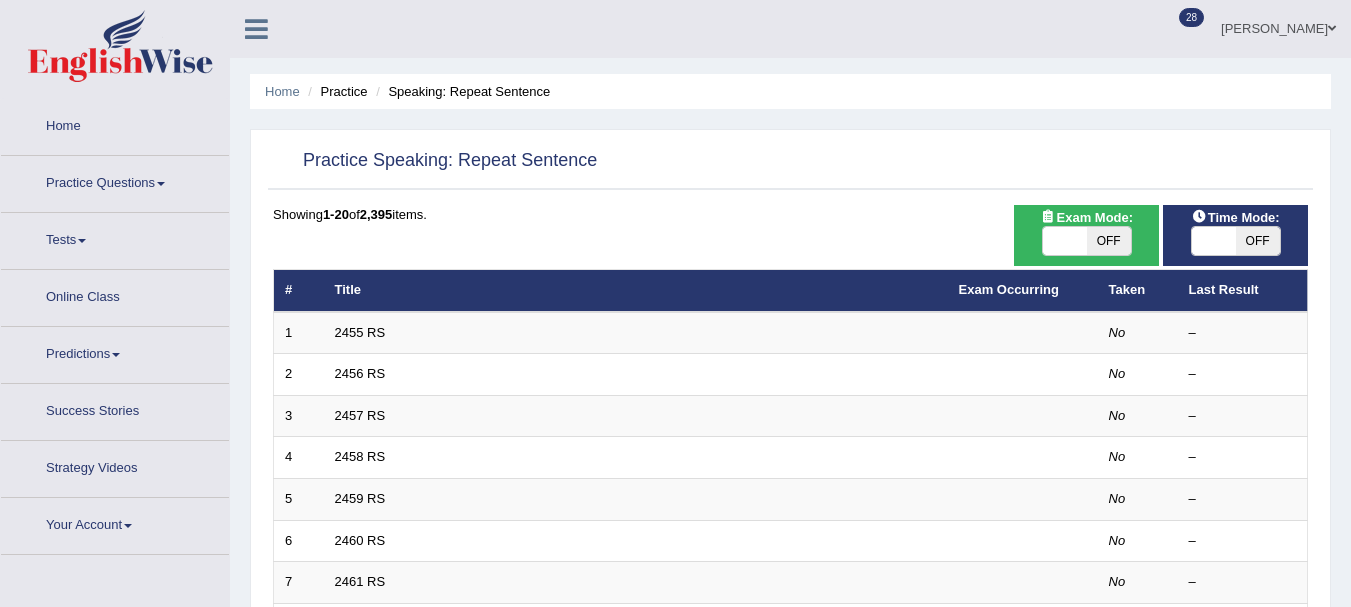 scroll, scrollTop: 0, scrollLeft: 0, axis: both 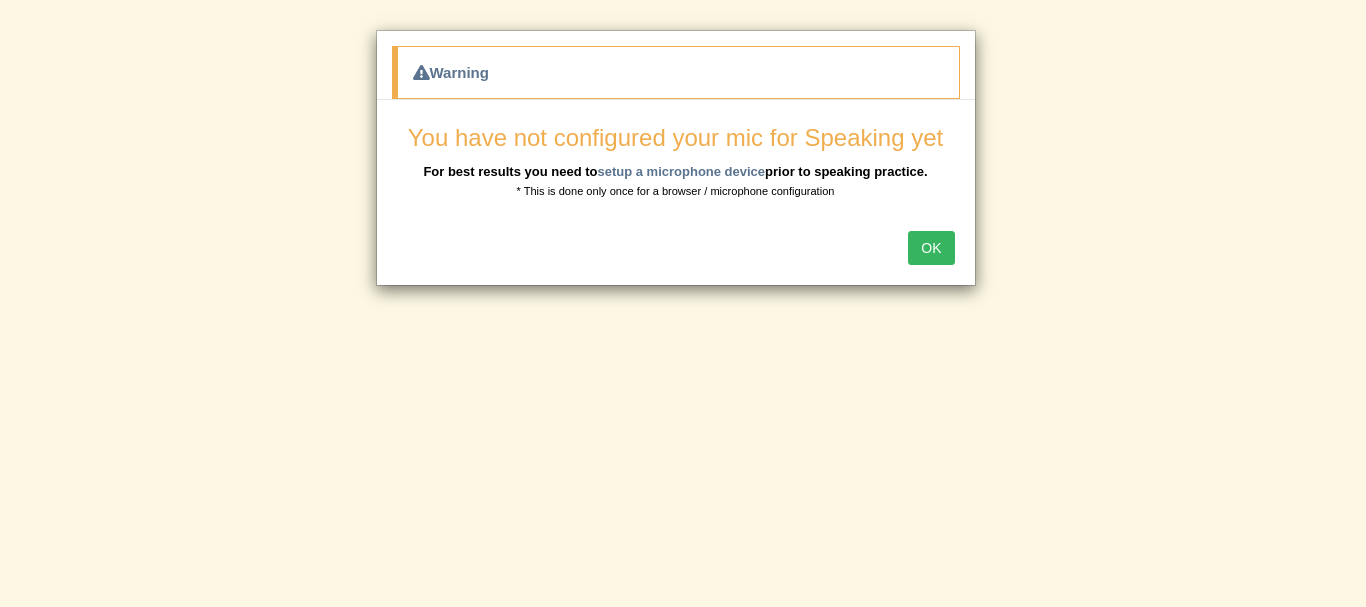 click on "OK" at bounding box center (931, 248) 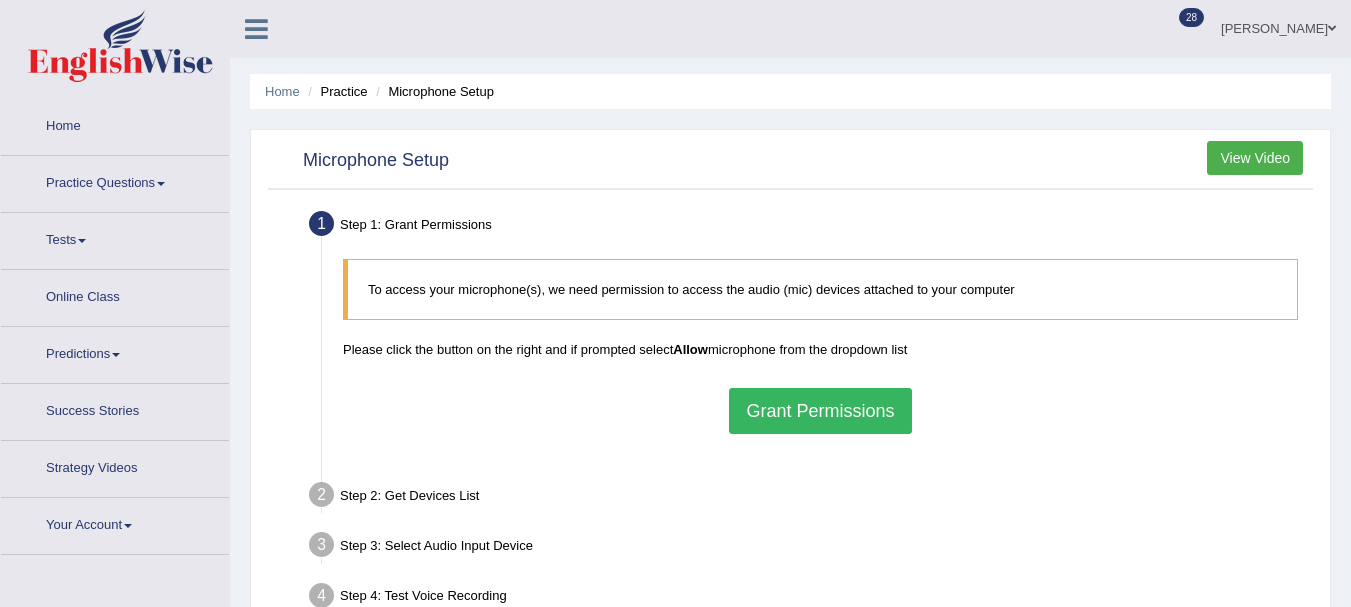 scroll, scrollTop: 0, scrollLeft: 0, axis: both 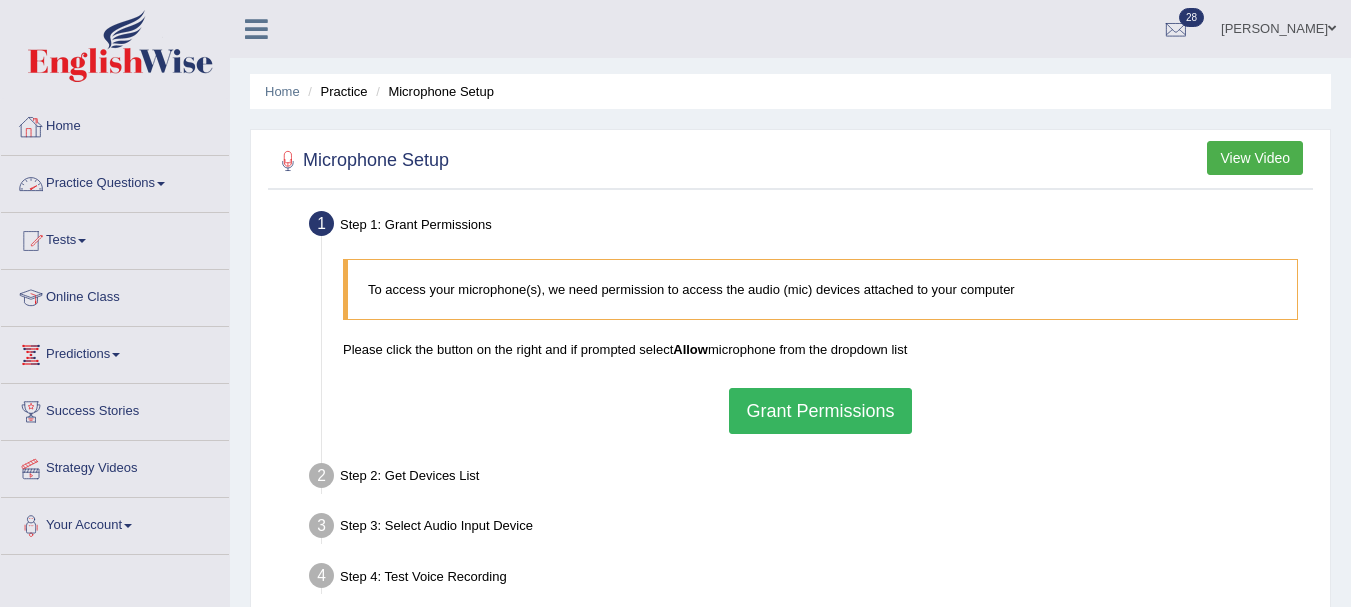 click on "Practice Questions" at bounding box center [115, 181] 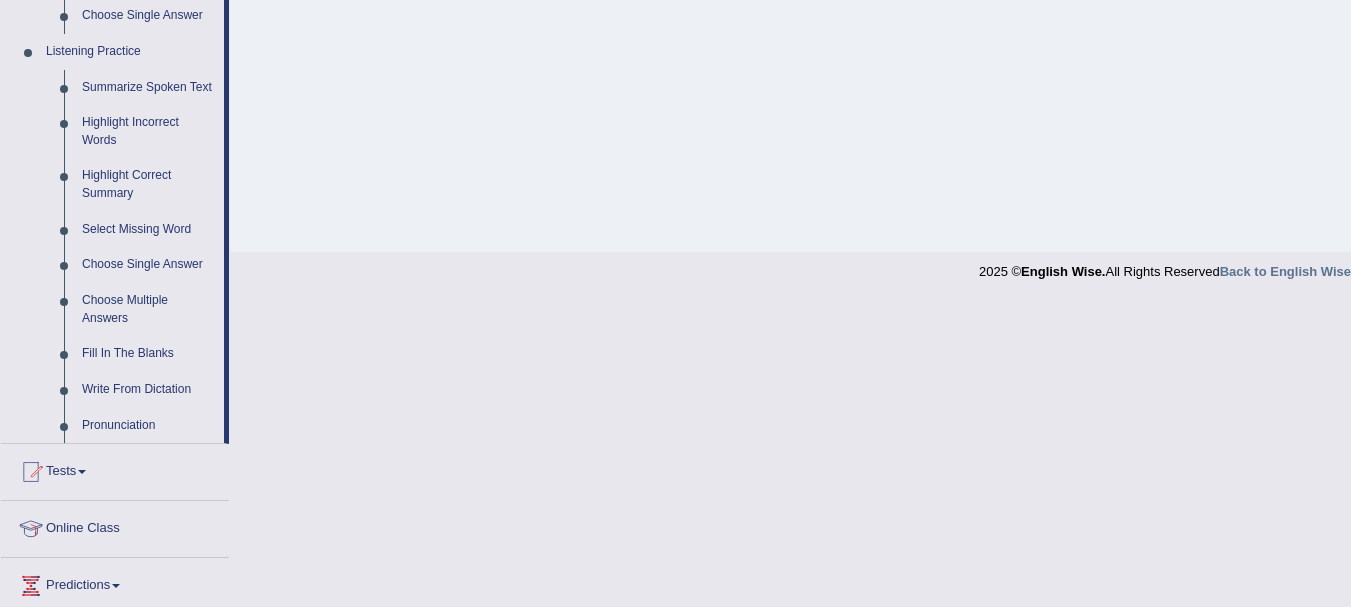 scroll, scrollTop: 750, scrollLeft: 0, axis: vertical 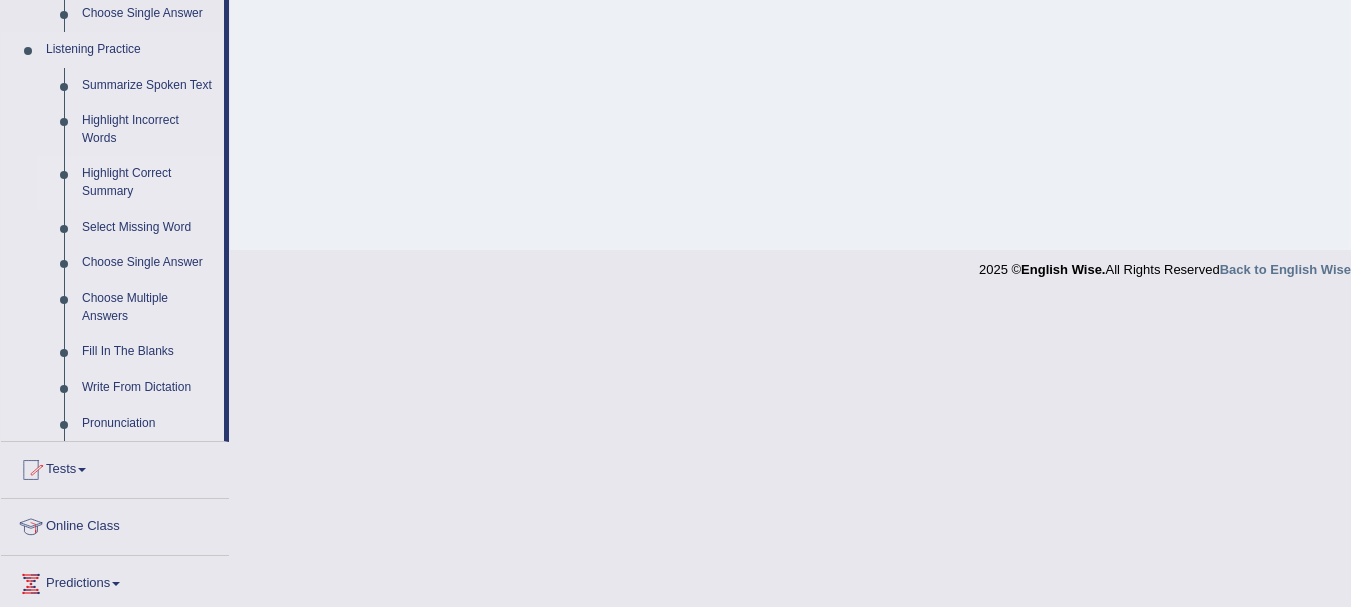 click on "Highlight Correct Summary" at bounding box center (148, 182) 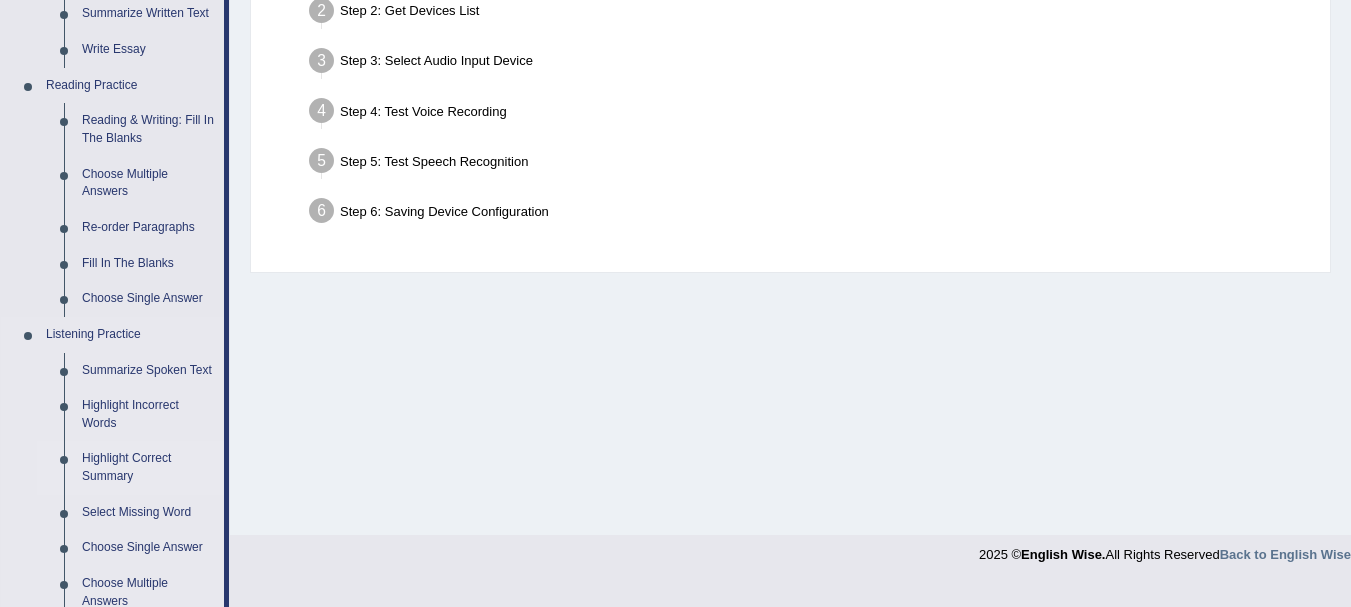 scroll, scrollTop: 812, scrollLeft: 0, axis: vertical 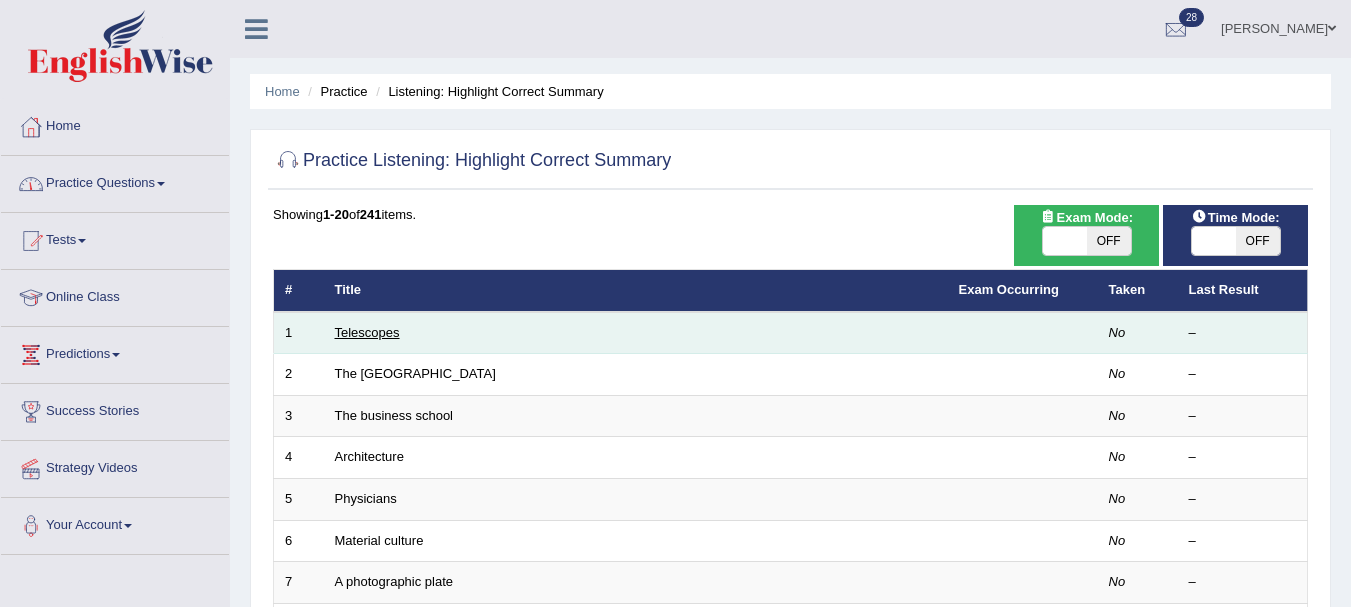 click on "Telescopes" at bounding box center (367, 332) 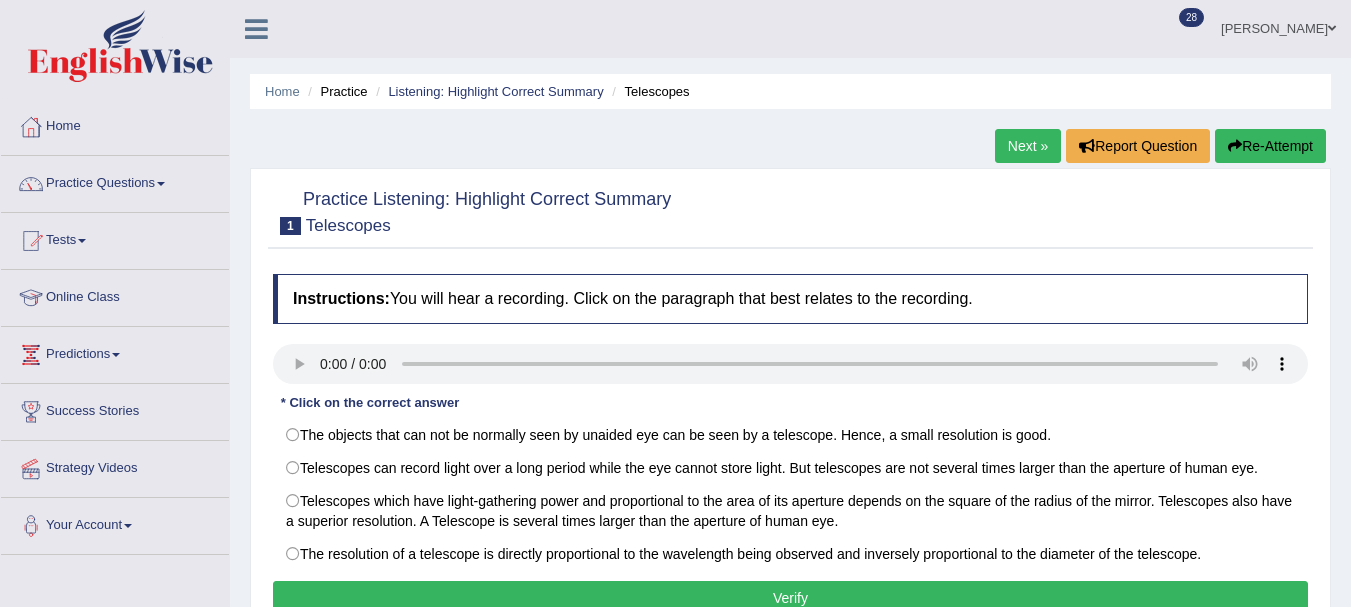 scroll, scrollTop: 0, scrollLeft: 0, axis: both 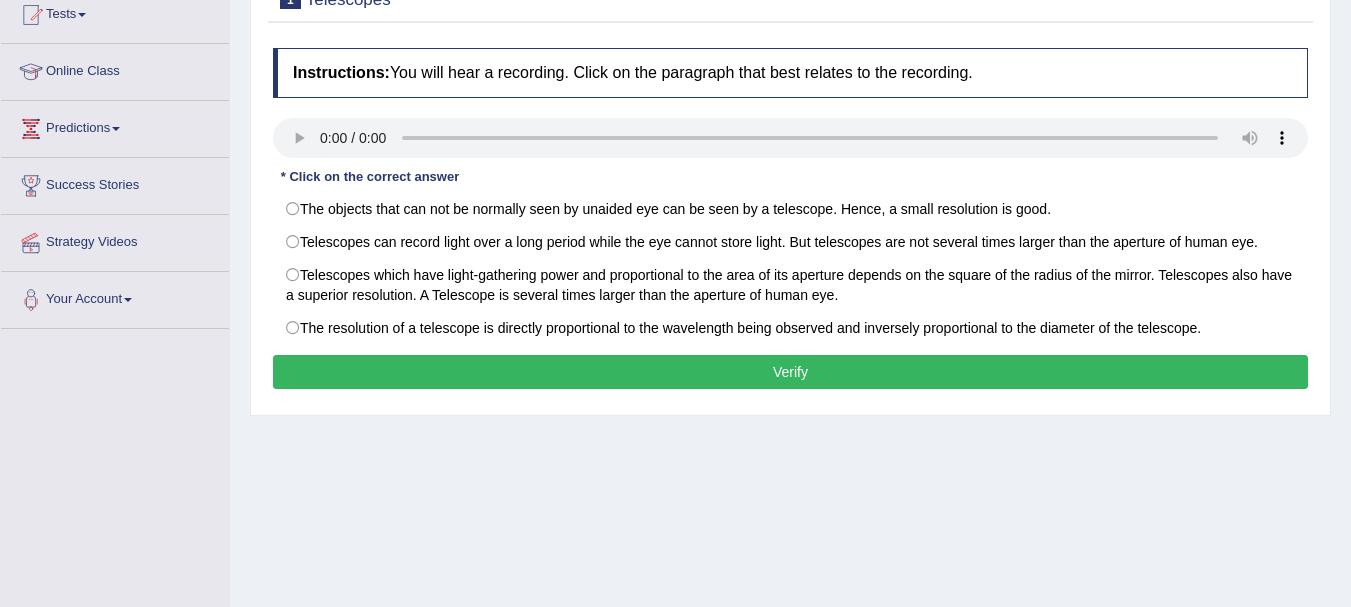 drag, startPoint x: 1365, startPoint y: 114, endPoint x: 1365, endPoint y: 237, distance: 123 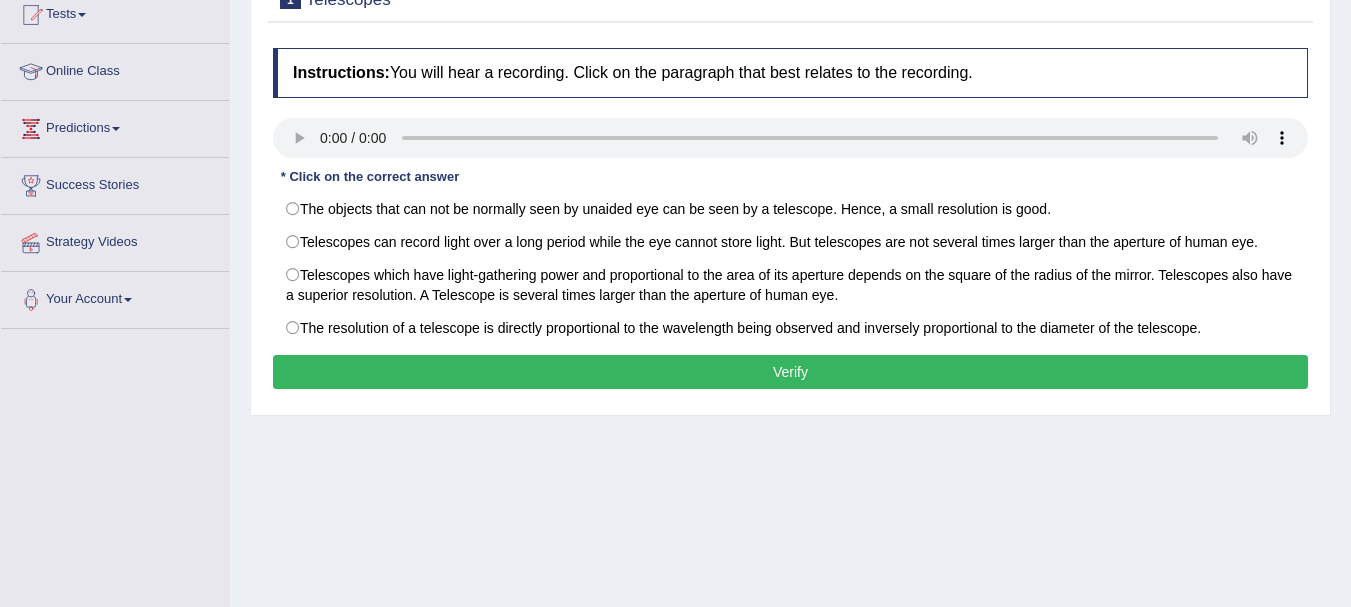 scroll, scrollTop: 0, scrollLeft: 0, axis: both 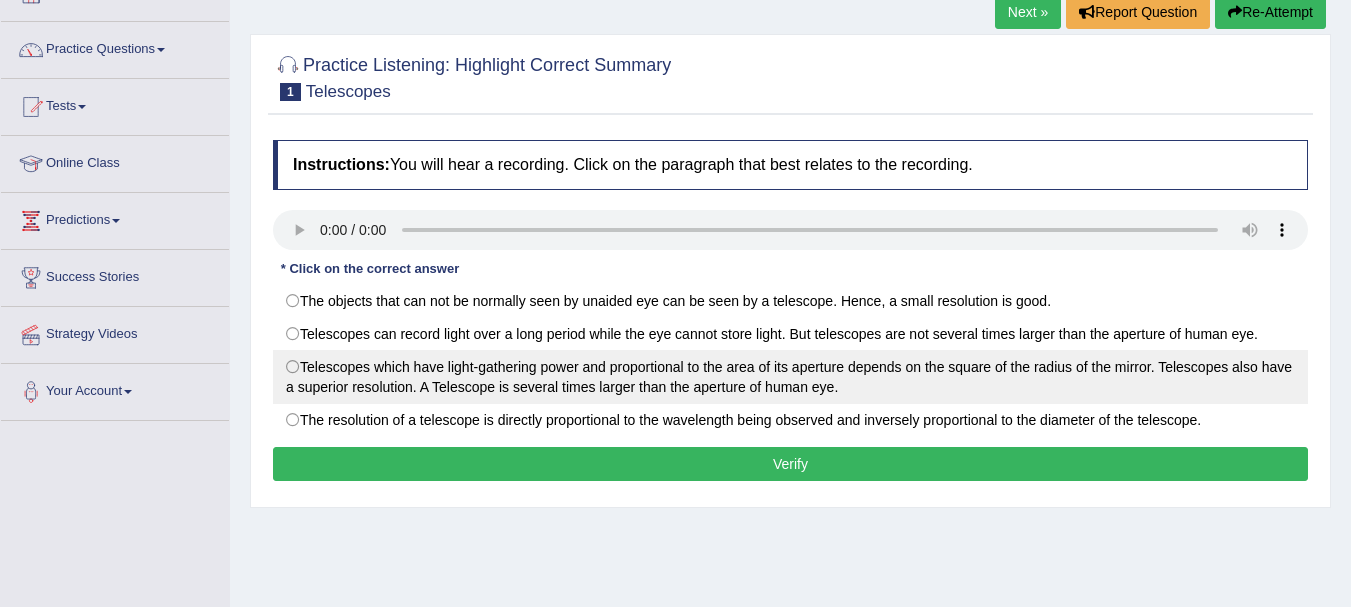 click on "Telescopes which have light-gathering power and proportional to the area of its aperture depends on the square of the radius of the mirror. Telescopes also have a superior resolution. A Telescope is several times larger than the aperture of human eye." at bounding box center [790, 377] 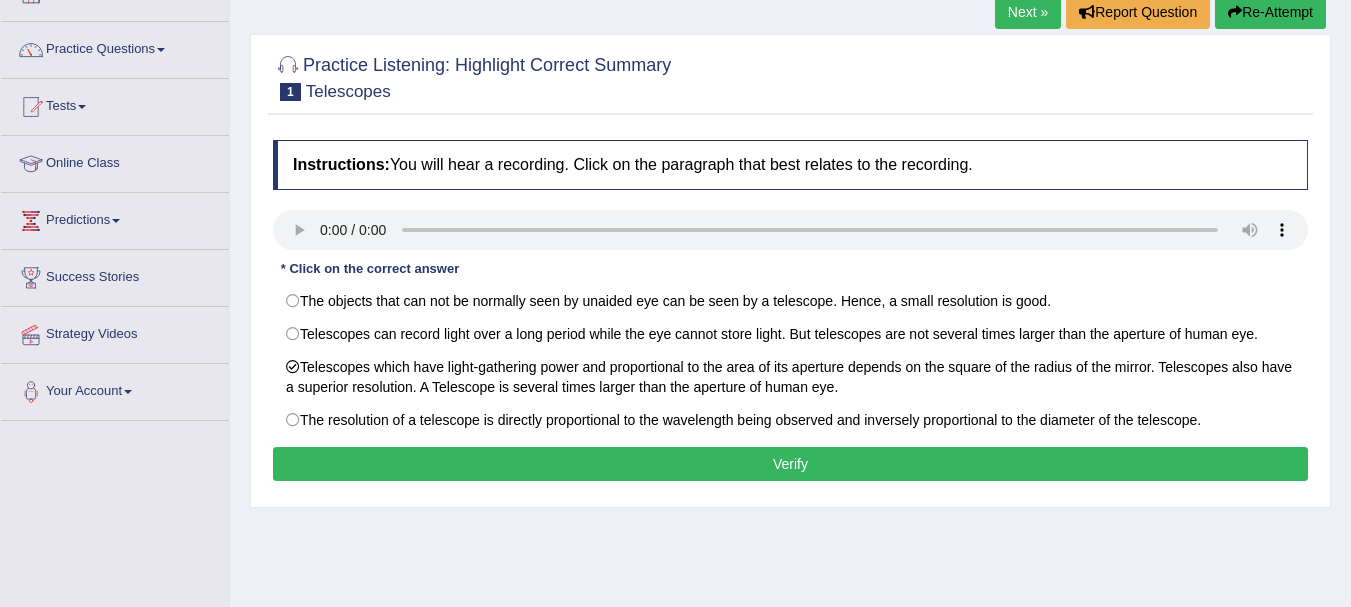 click on "Verify" at bounding box center [790, 464] 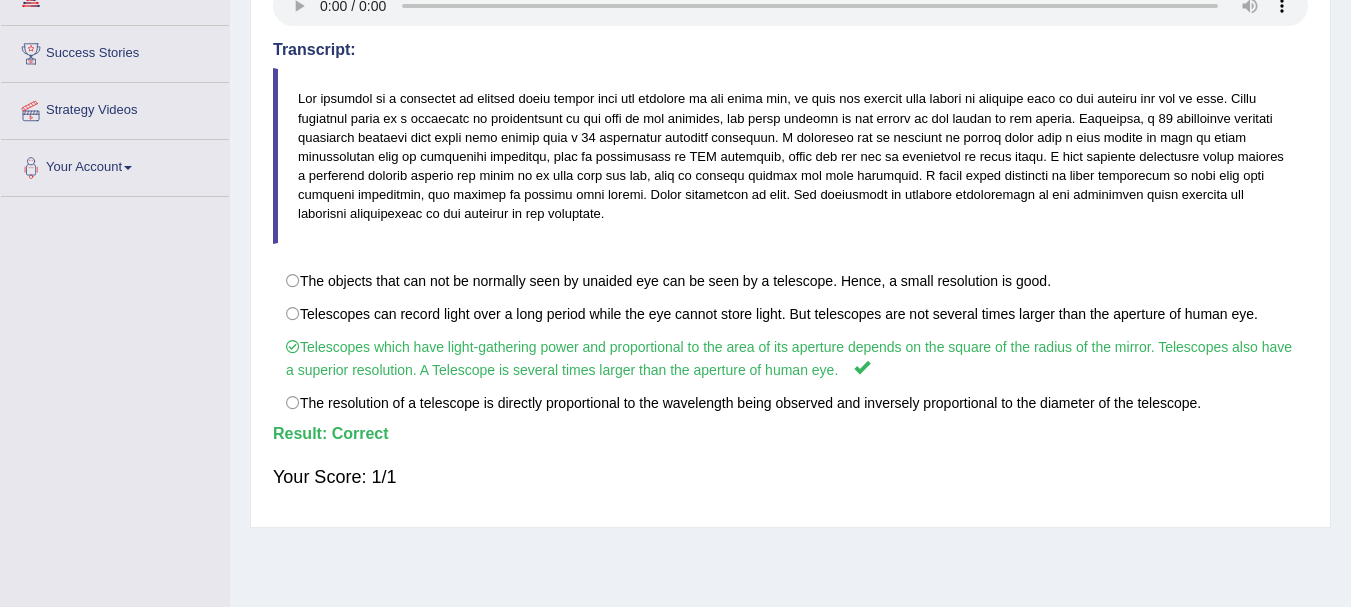 scroll, scrollTop: 0, scrollLeft: 0, axis: both 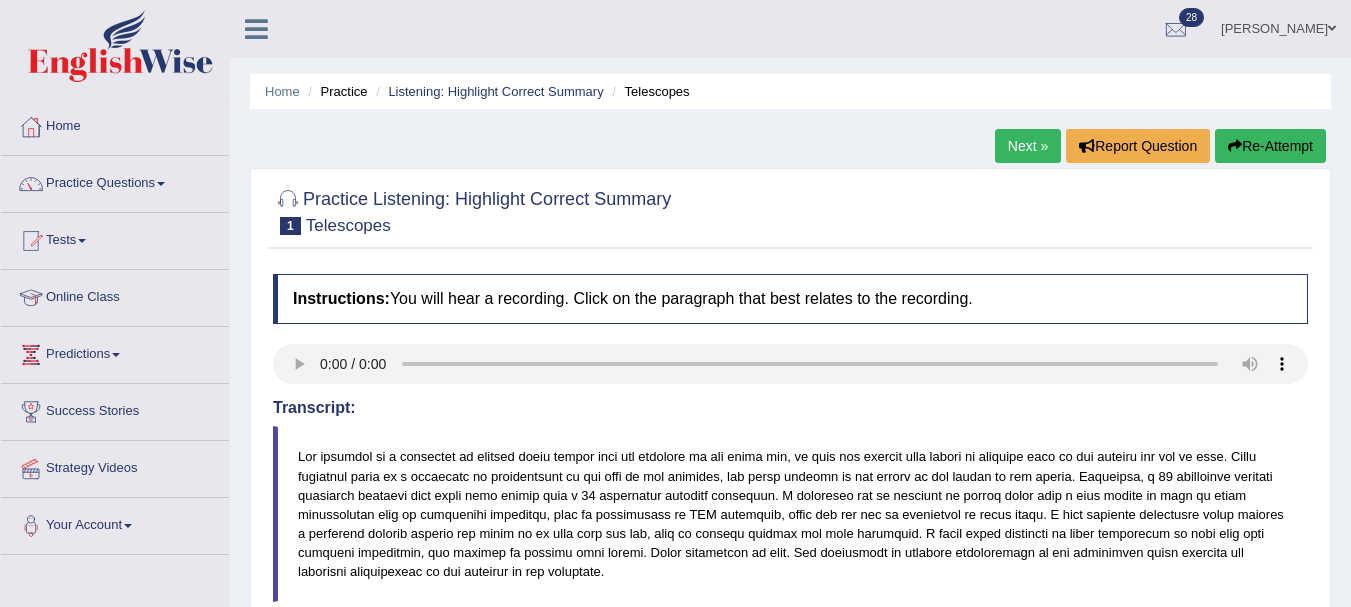 click on "Next »" at bounding box center [1028, 146] 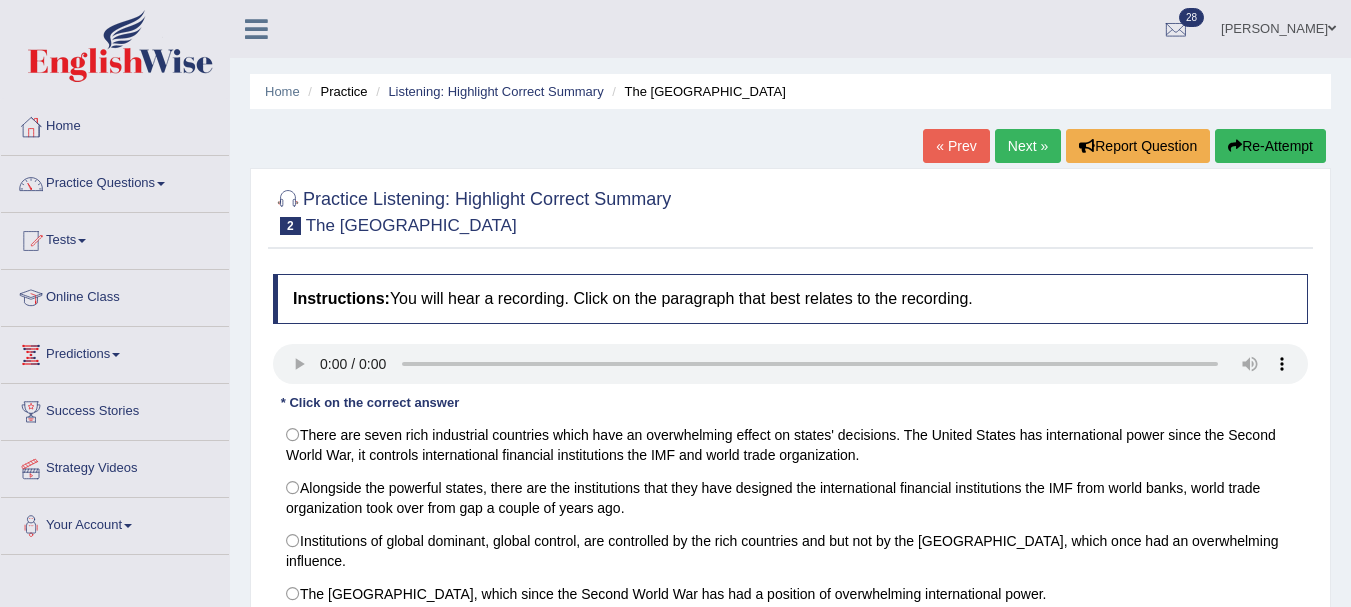 scroll, scrollTop: 0, scrollLeft: 0, axis: both 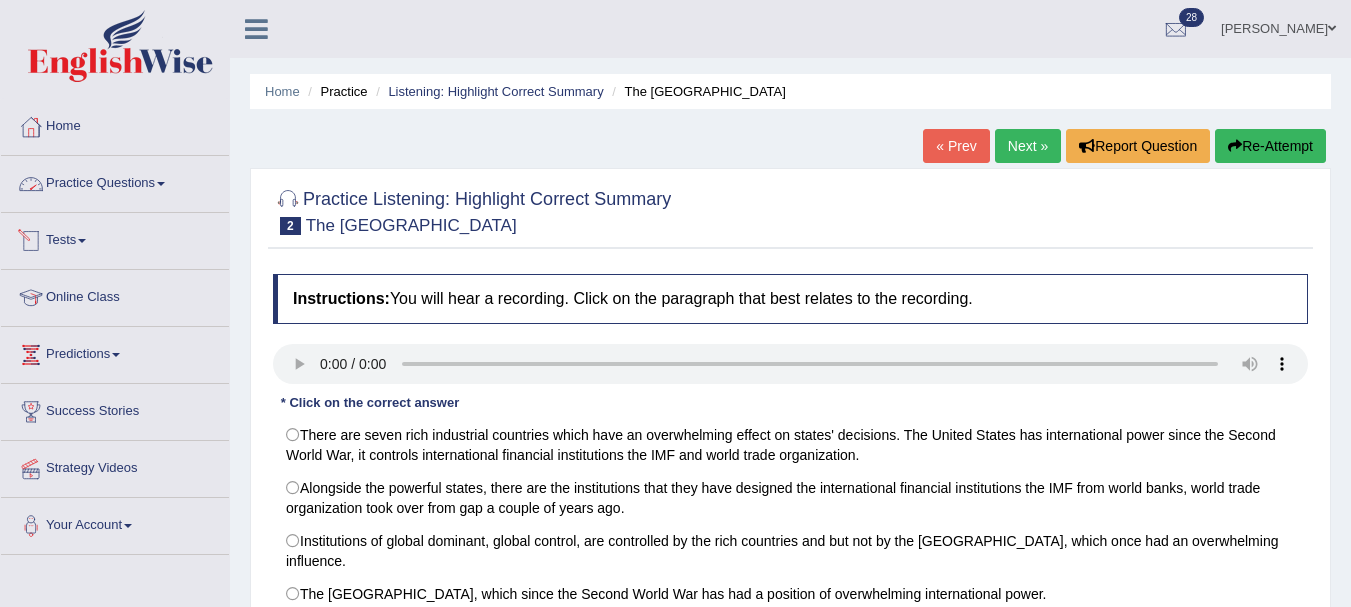 click on "Practice Questions" at bounding box center [115, 181] 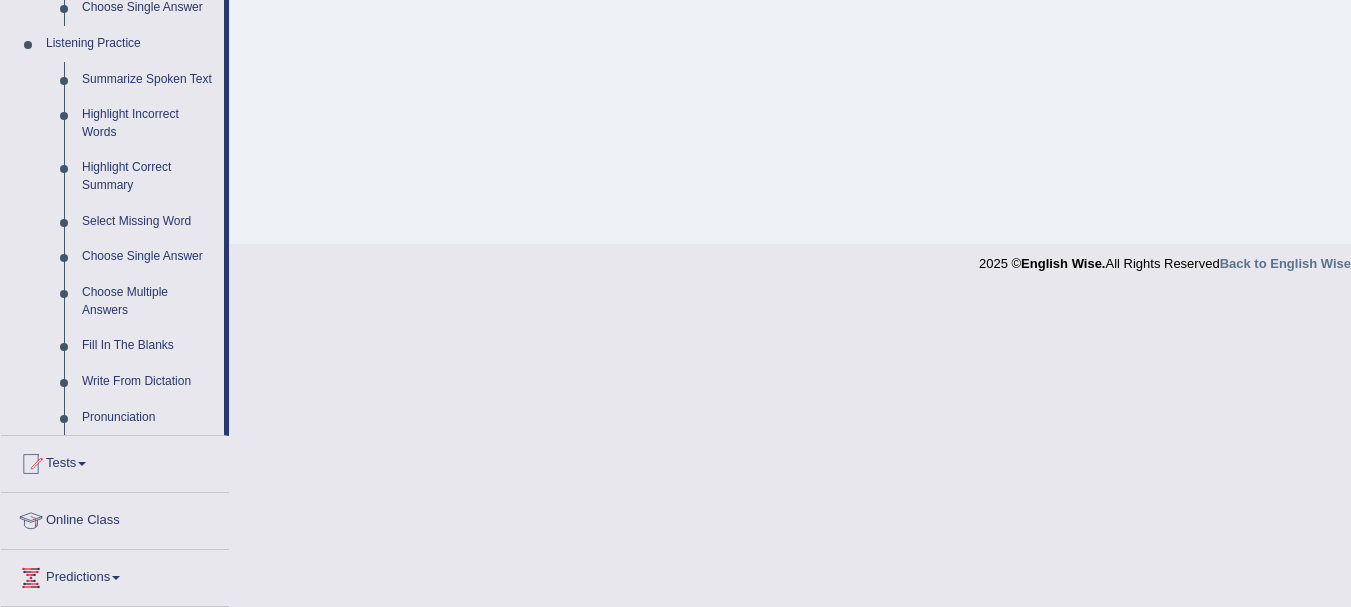 scroll, scrollTop: 761, scrollLeft: 0, axis: vertical 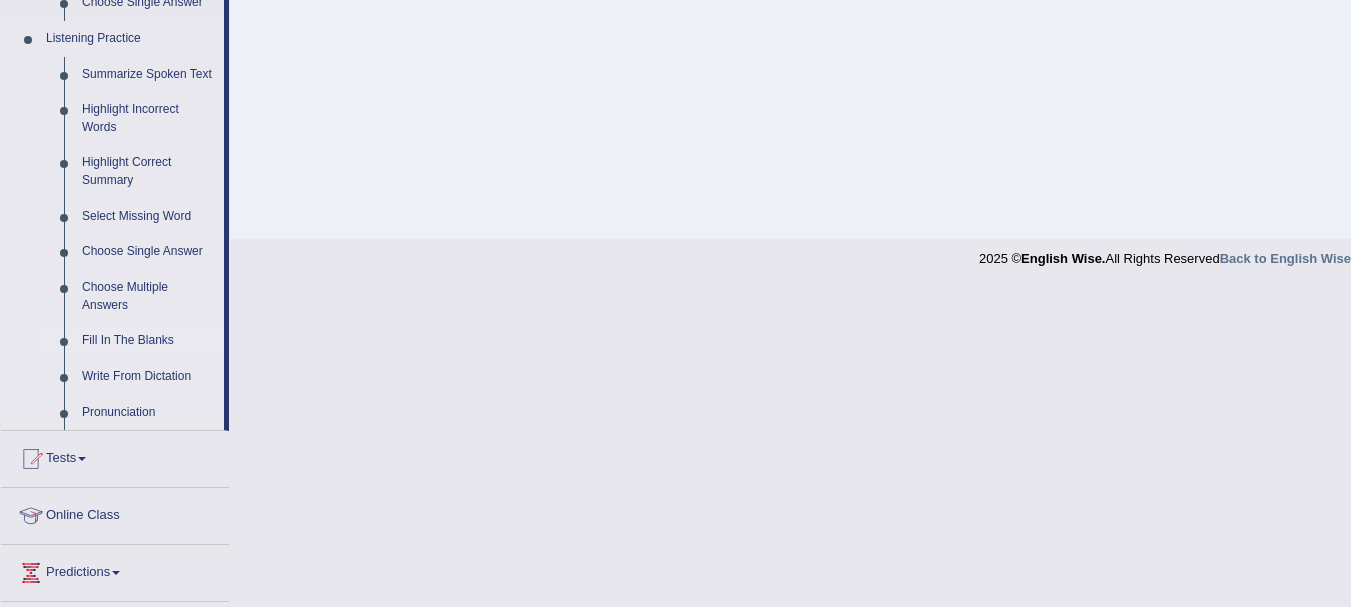 click on "Fill In The Blanks" at bounding box center [148, 341] 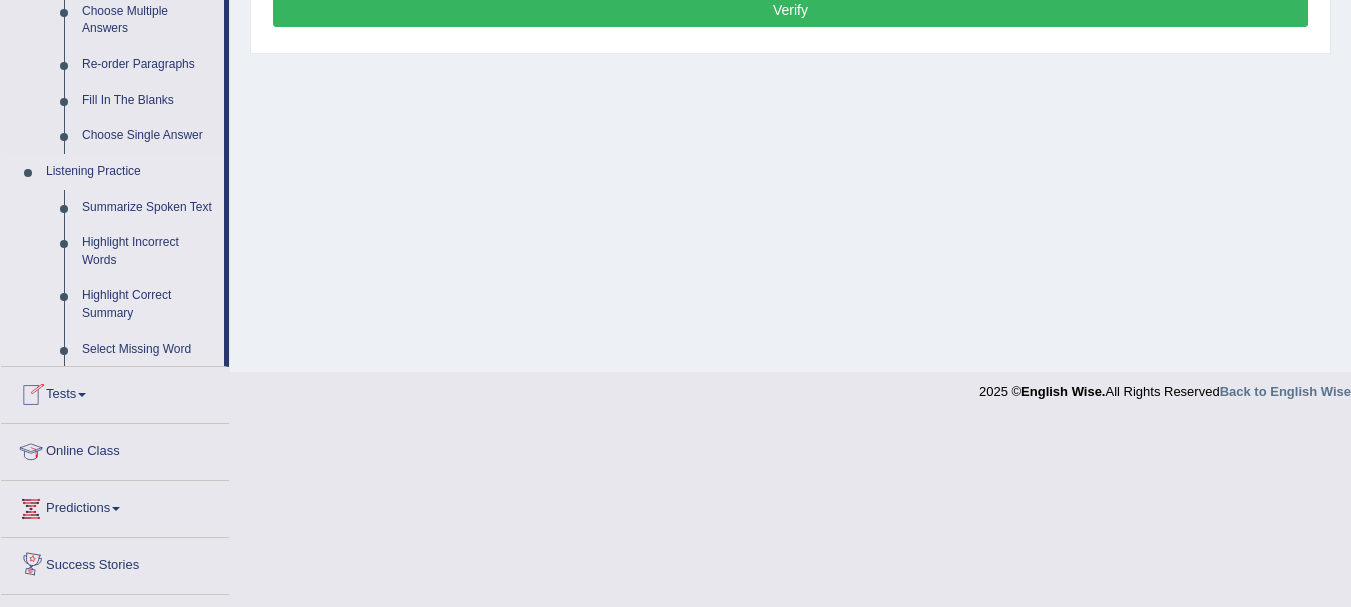 scroll, scrollTop: 858, scrollLeft: 0, axis: vertical 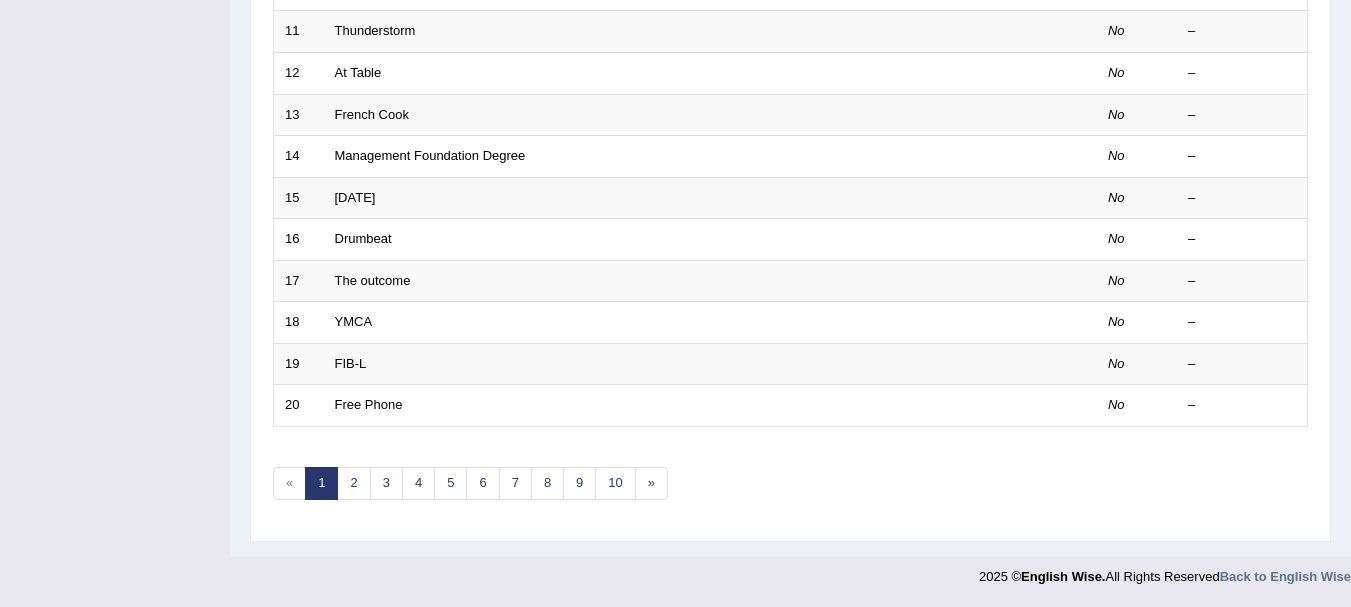 drag, startPoint x: 0, startPoint y: 0, endPoint x: 1365, endPoint y: 646, distance: 1510.146 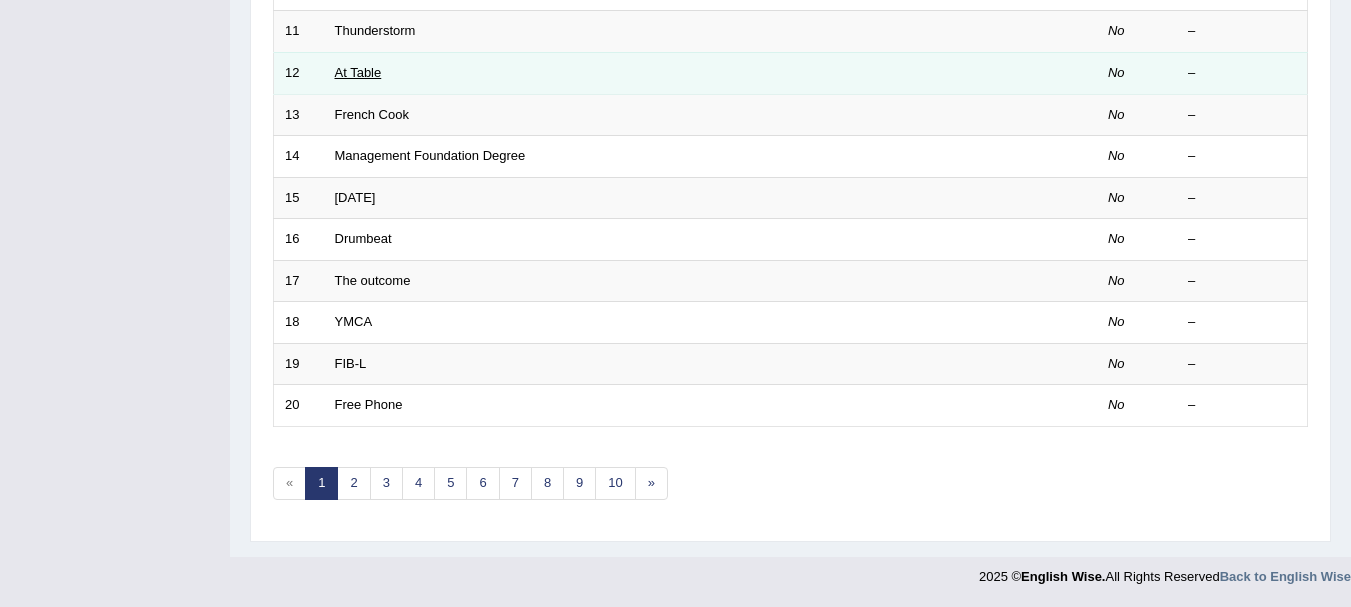 click on "At Table" at bounding box center (358, 72) 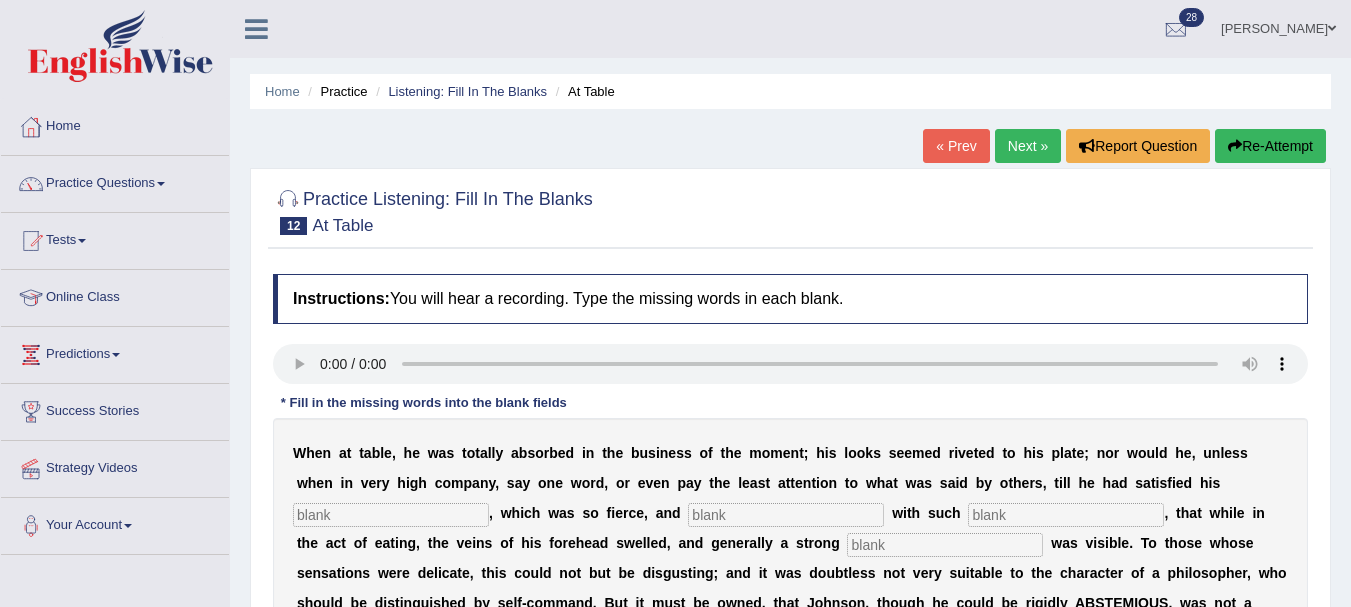 scroll, scrollTop: 0, scrollLeft: 0, axis: both 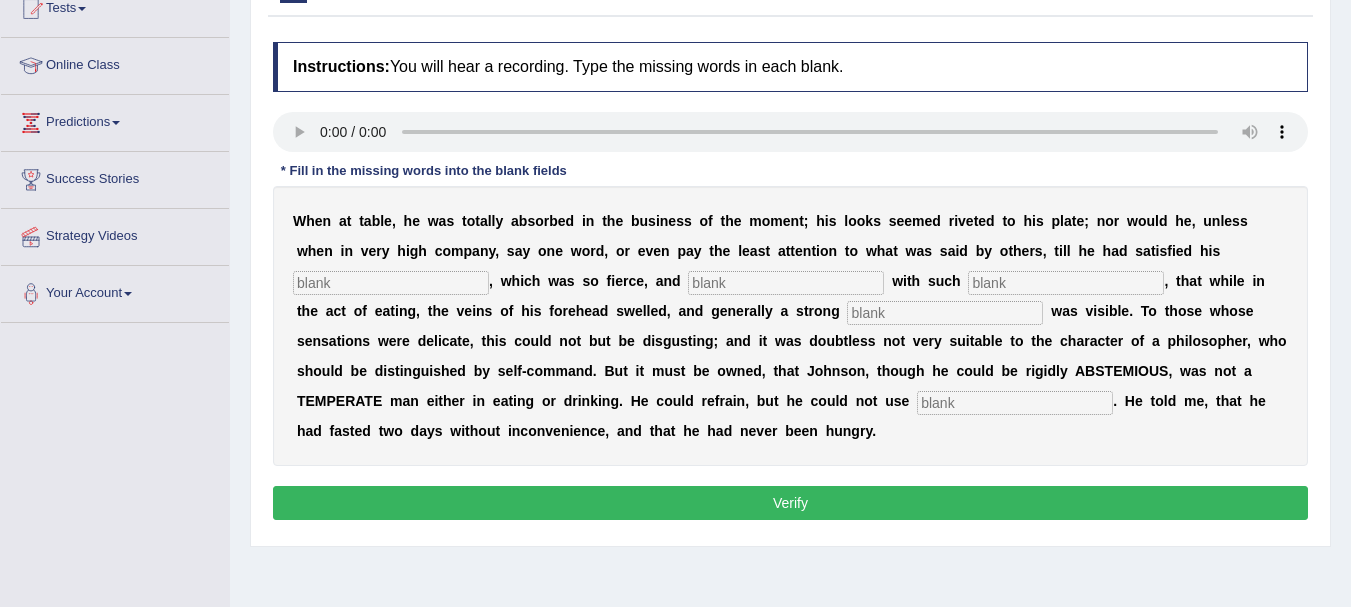 click at bounding box center (391, 283) 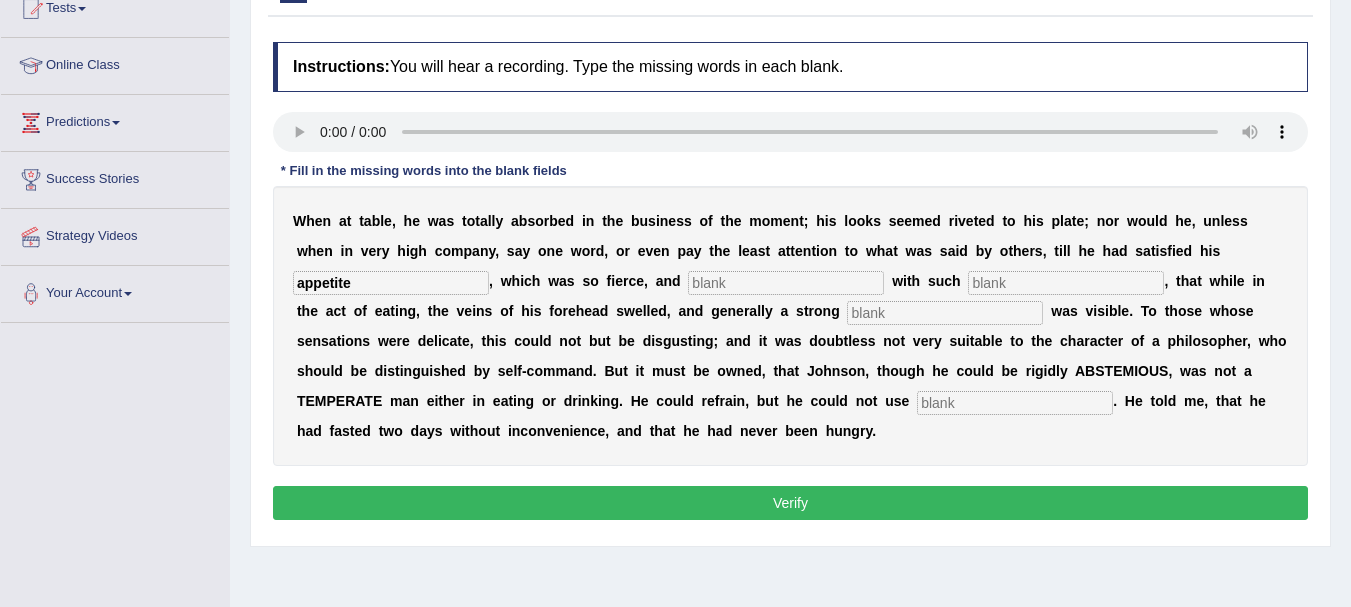 type on "appetite" 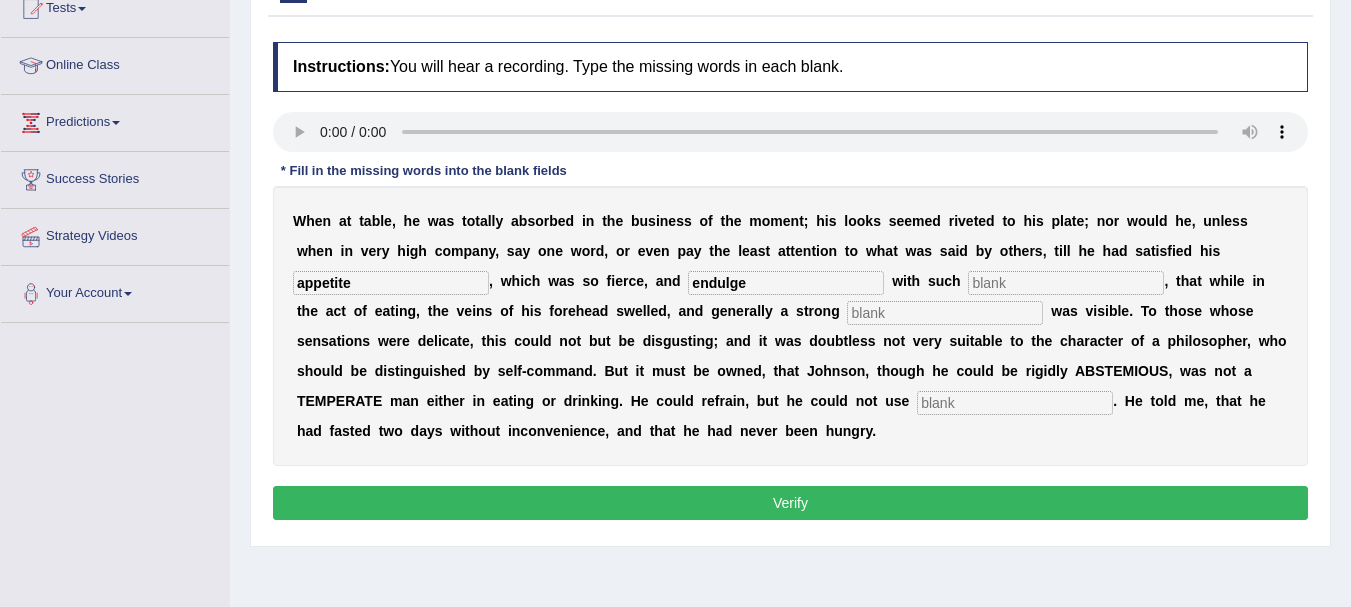 type on "endulge" 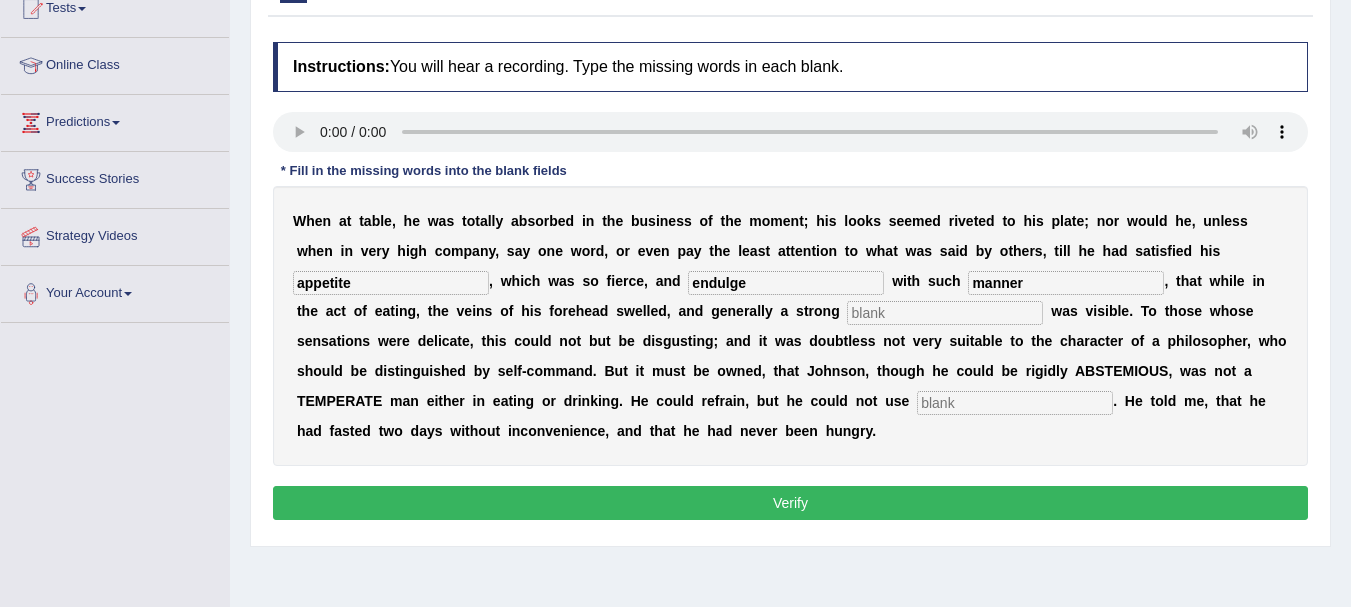type on "manner" 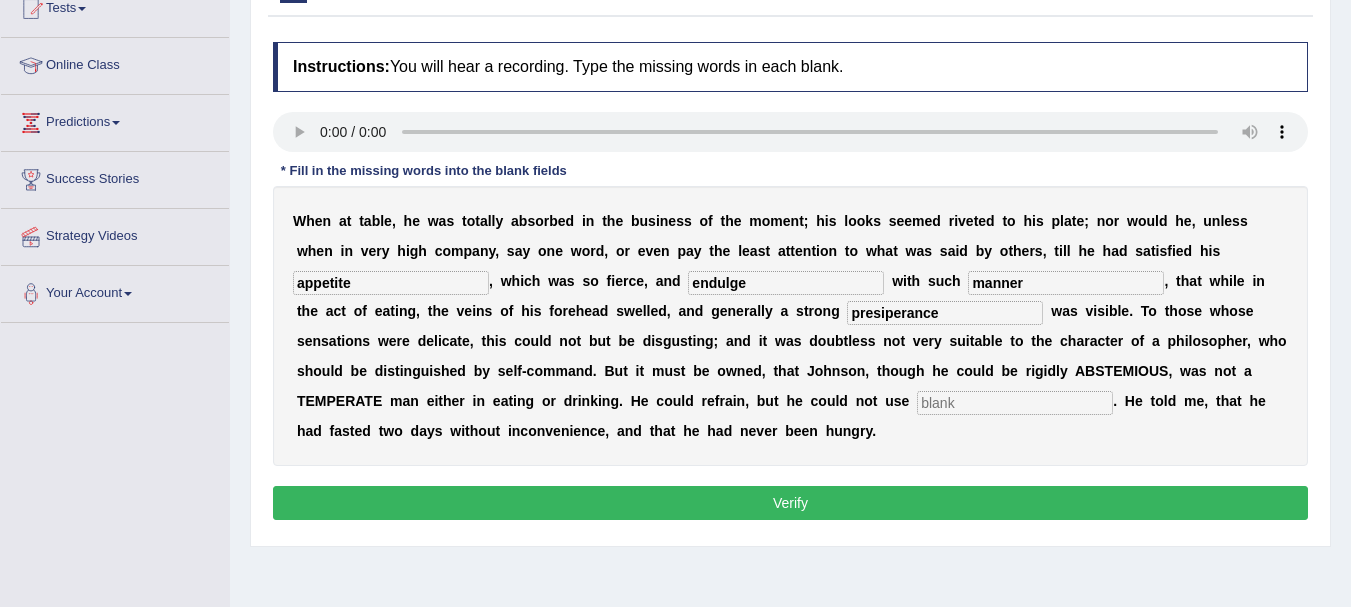 type on "presiperance" 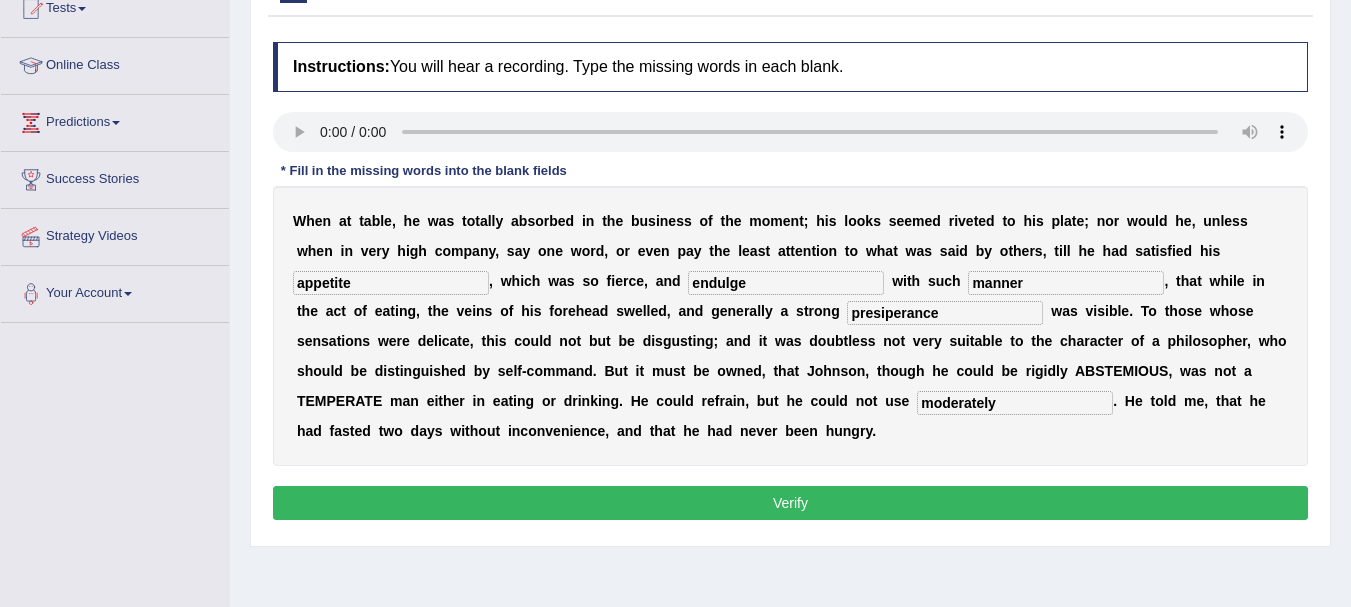 type on "moderately" 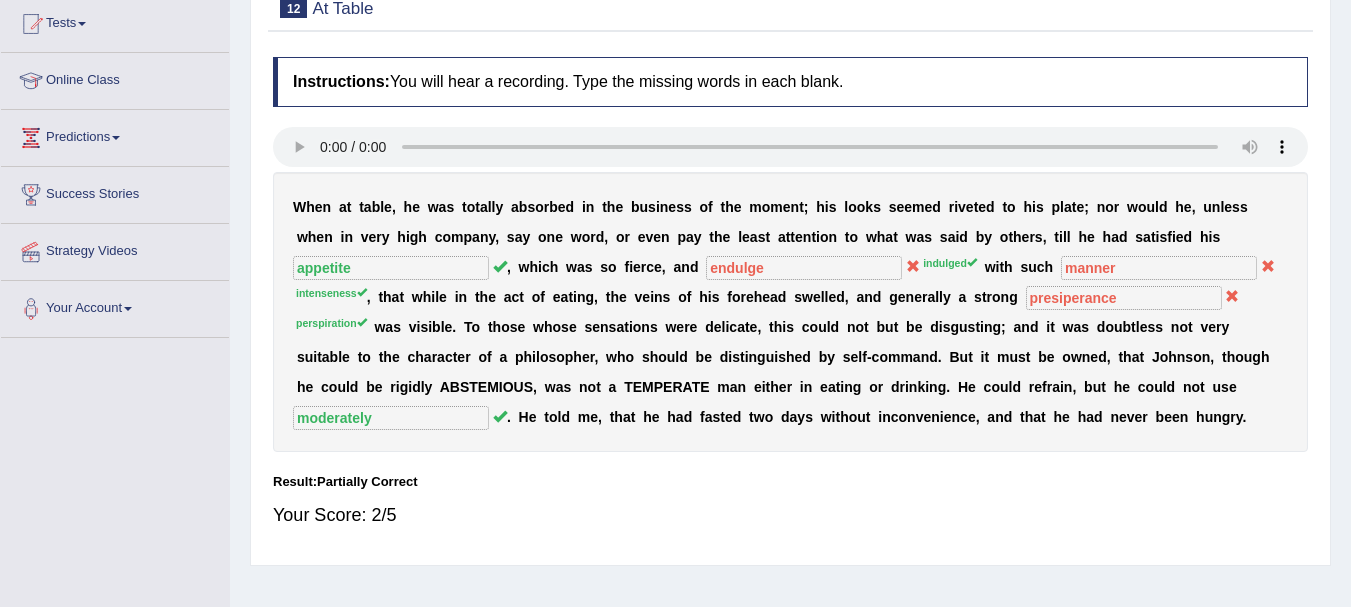 scroll, scrollTop: 0, scrollLeft: 0, axis: both 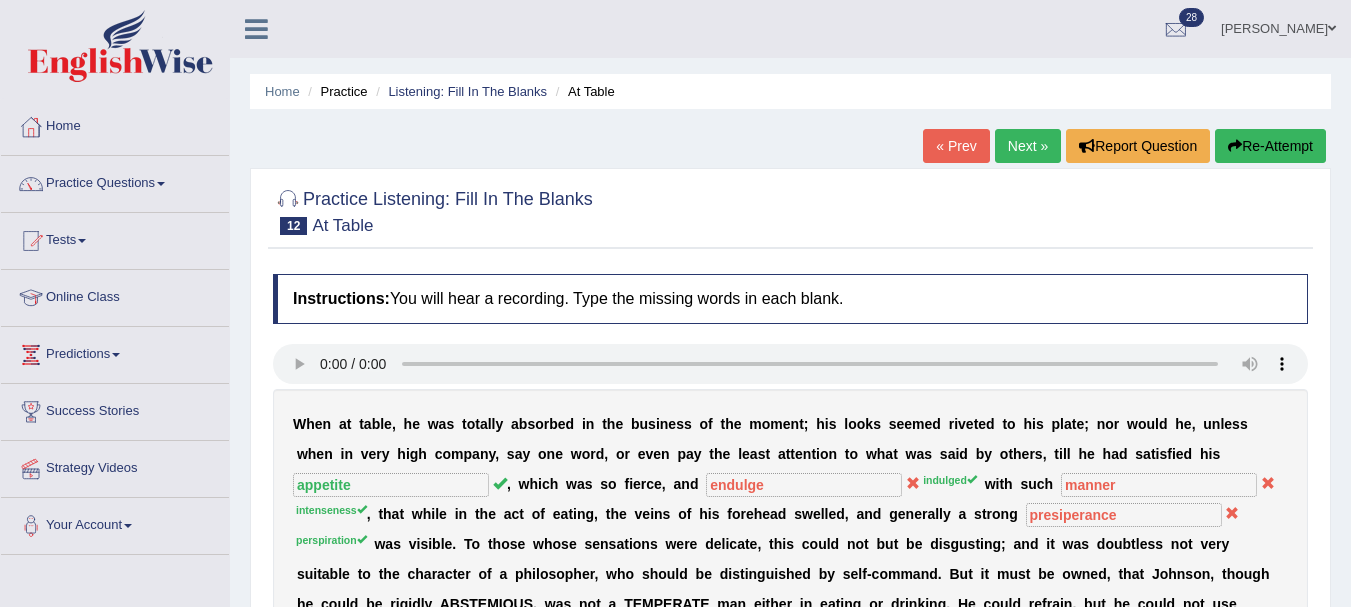 click on "Next »" at bounding box center (1028, 146) 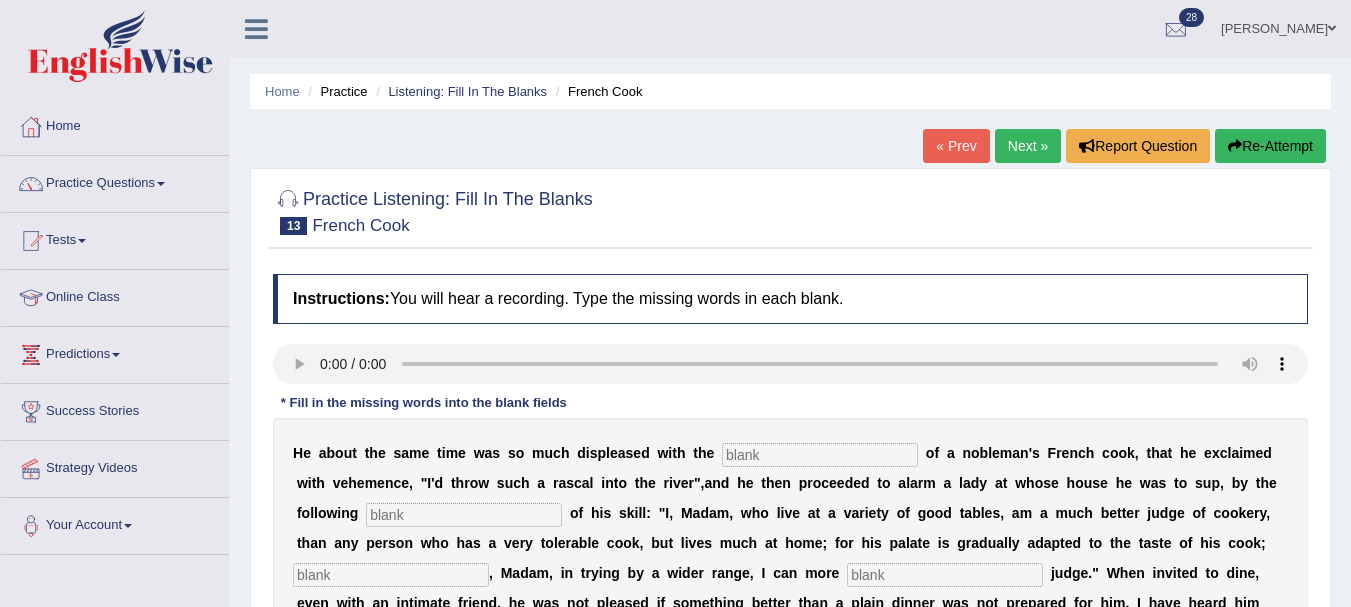 scroll, scrollTop: 0, scrollLeft: 0, axis: both 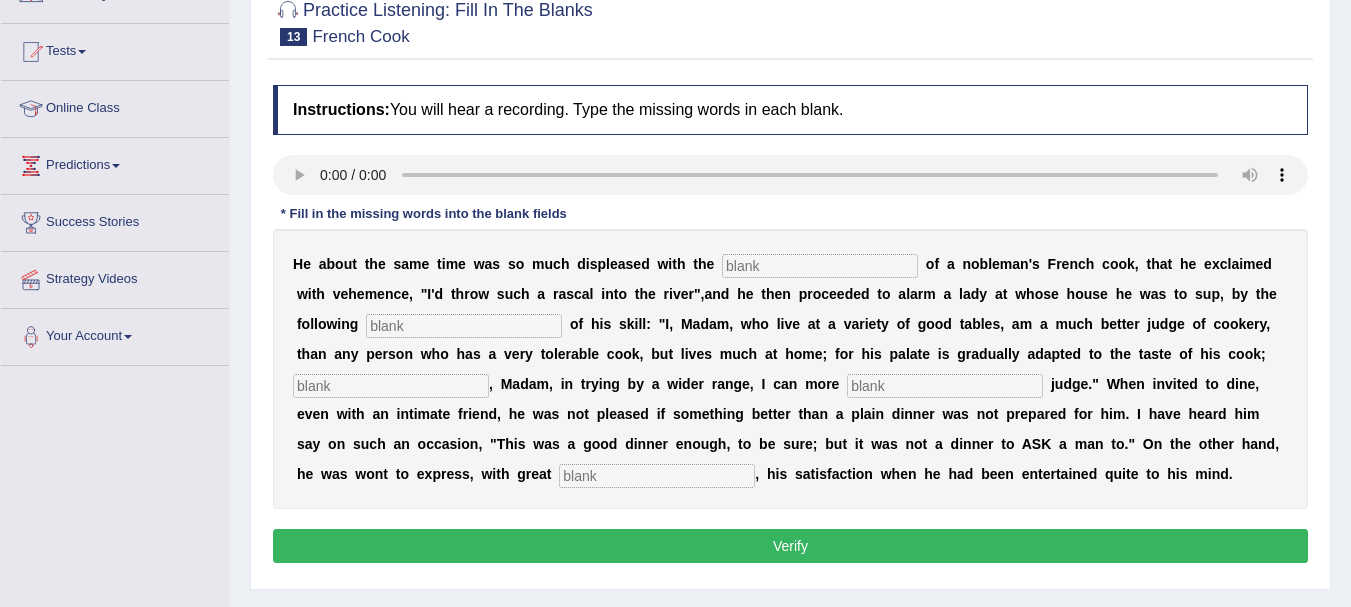 click at bounding box center [820, 266] 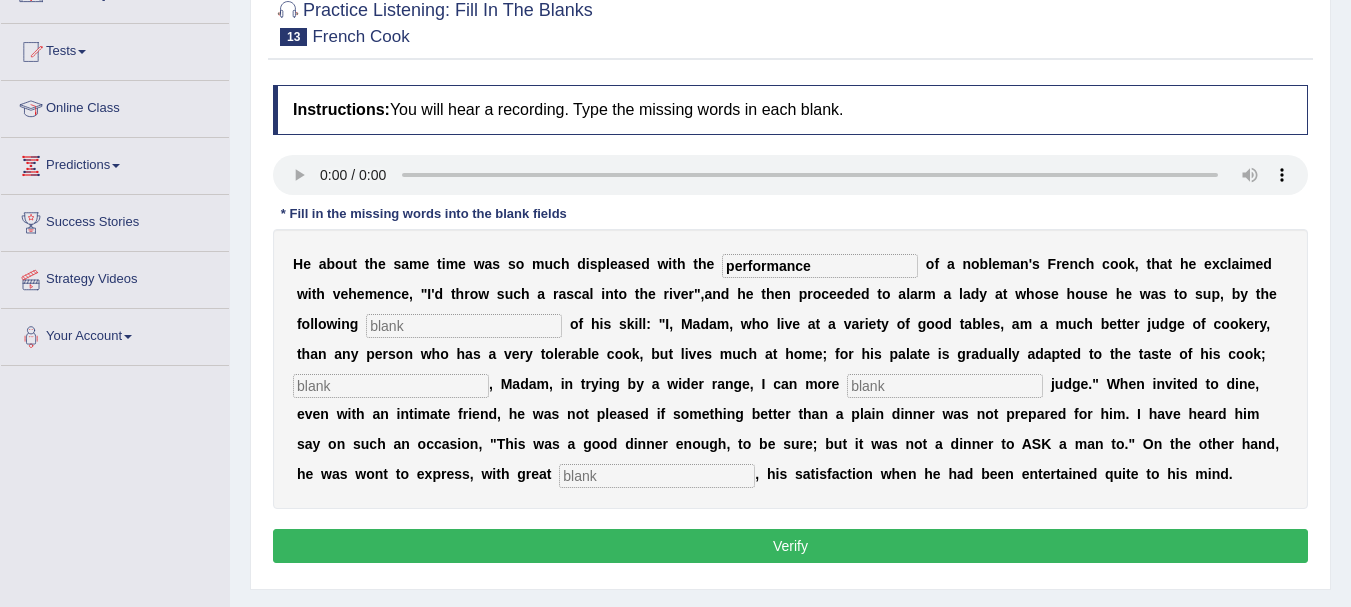 type on "performance" 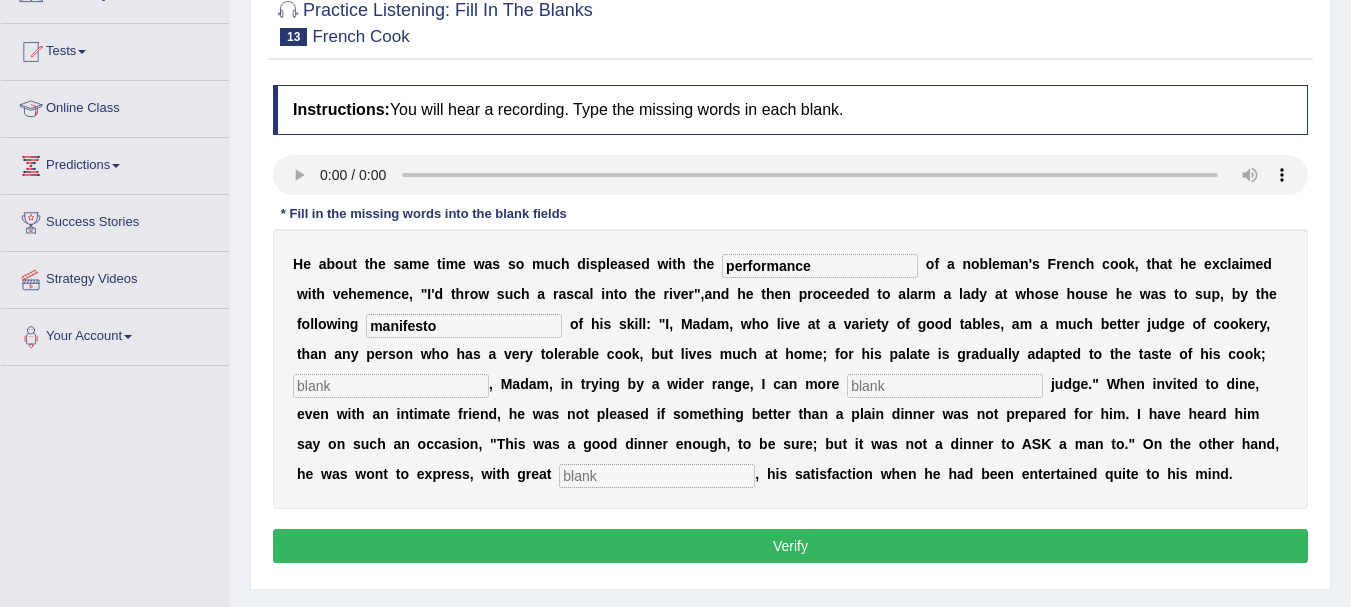 type on "manifesto" 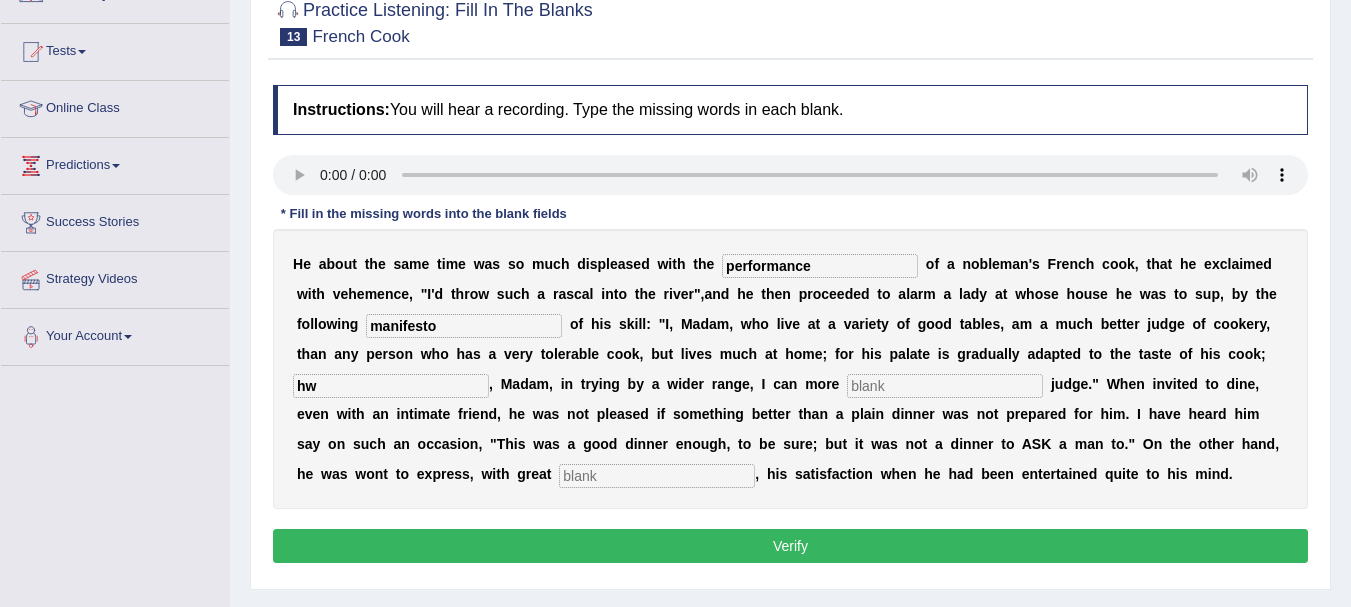 type on "h" 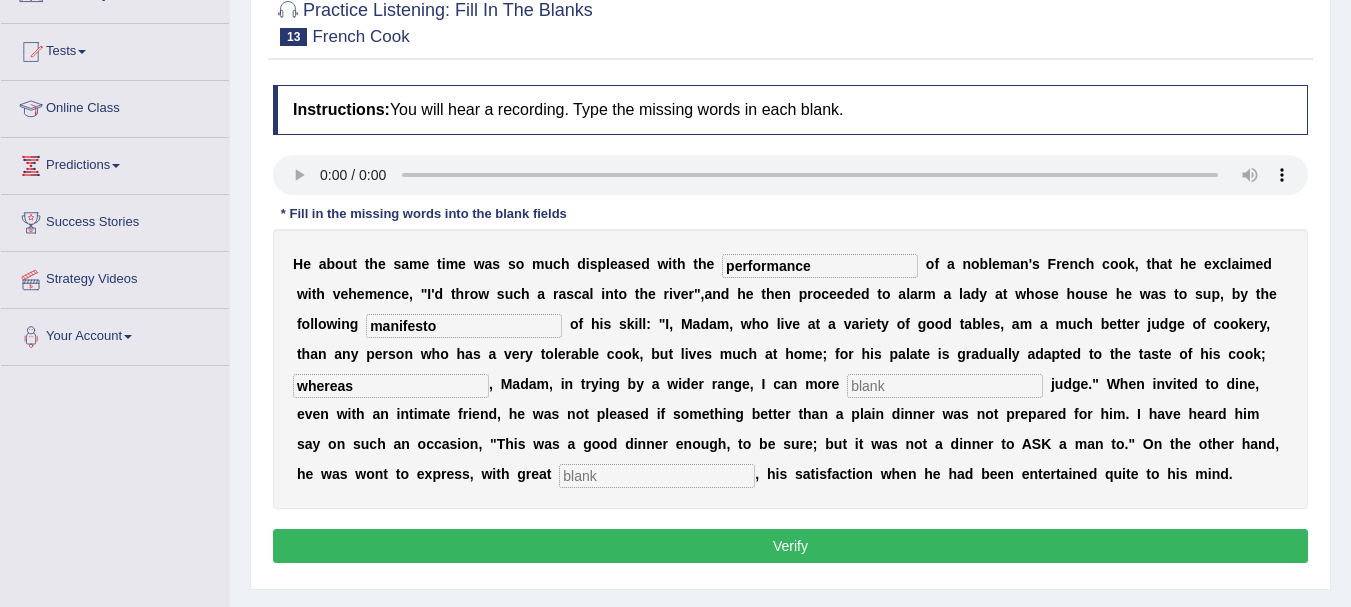 type on "whereas" 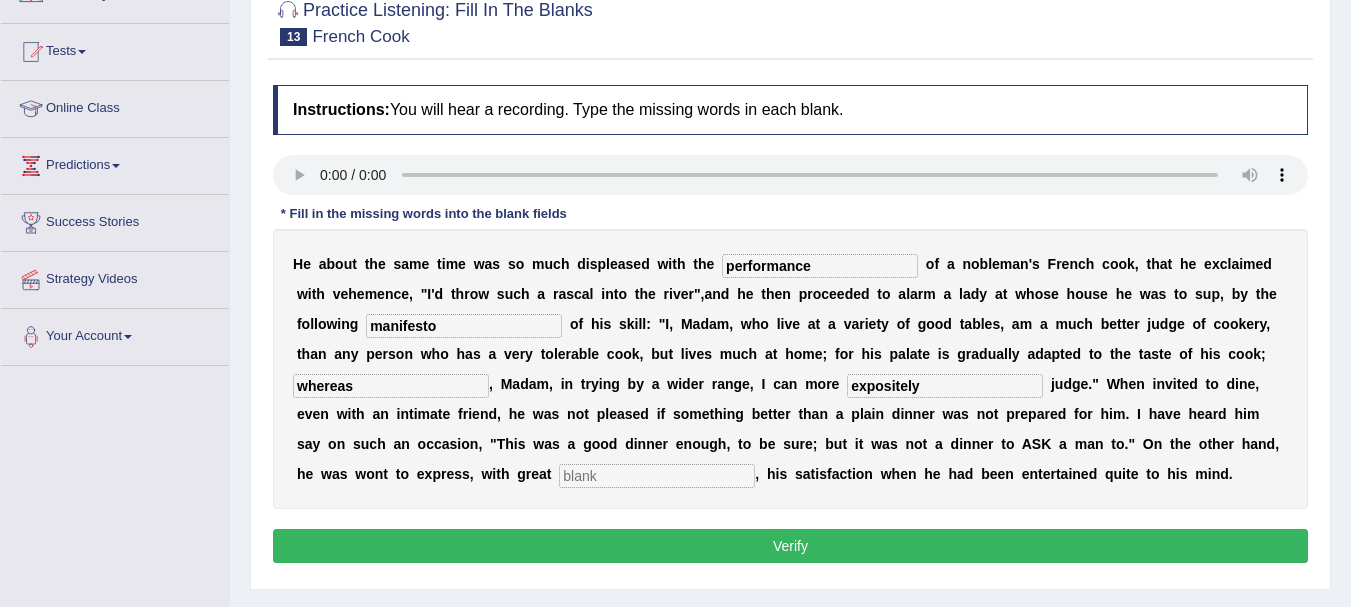 type on "expositely" 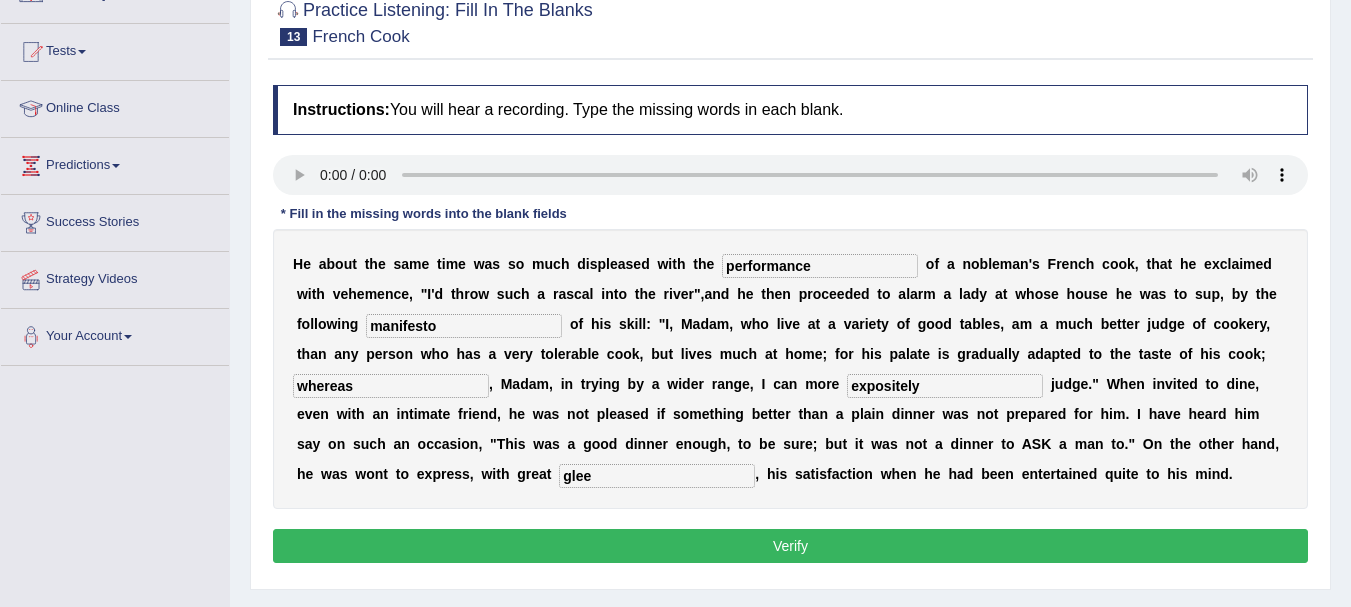 type on "glee" 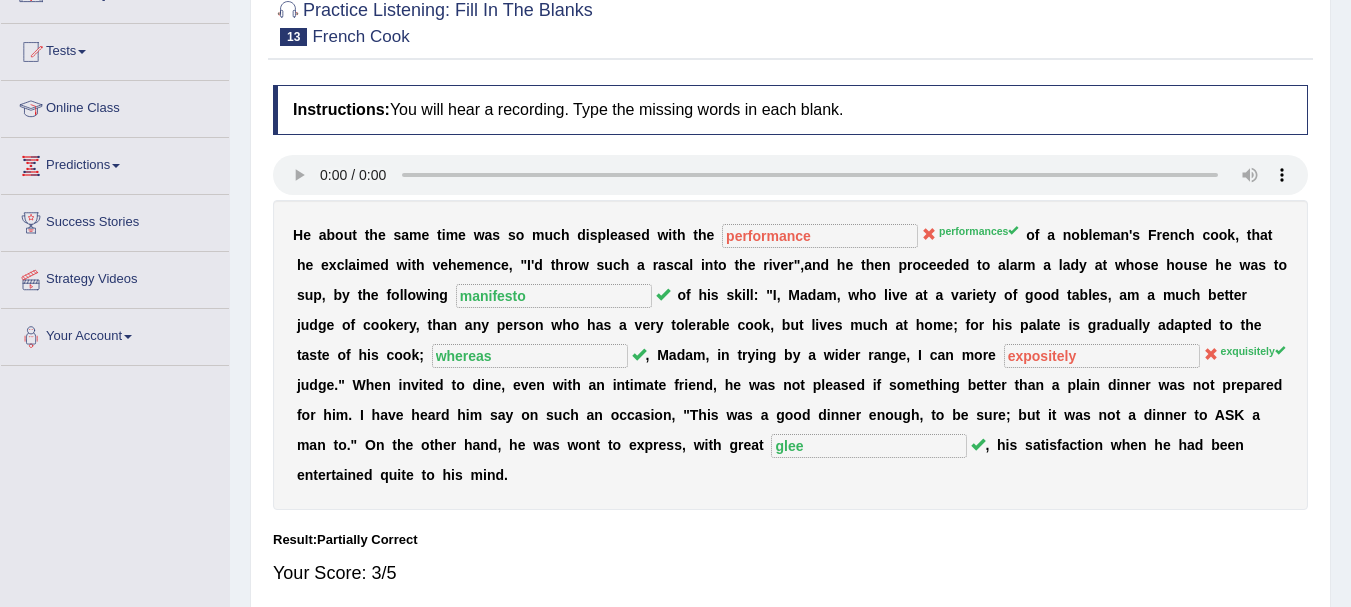 scroll, scrollTop: 443, scrollLeft: 0, axis: vertical 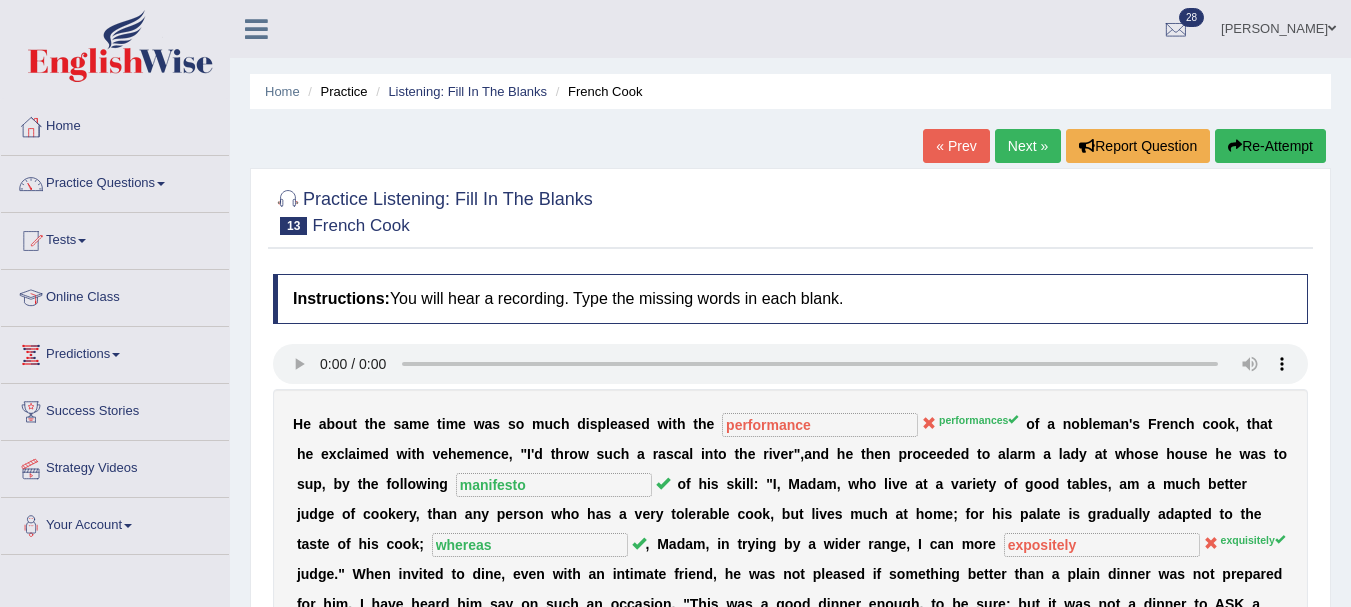click on "Next »" at bounding box center [1028, 146] 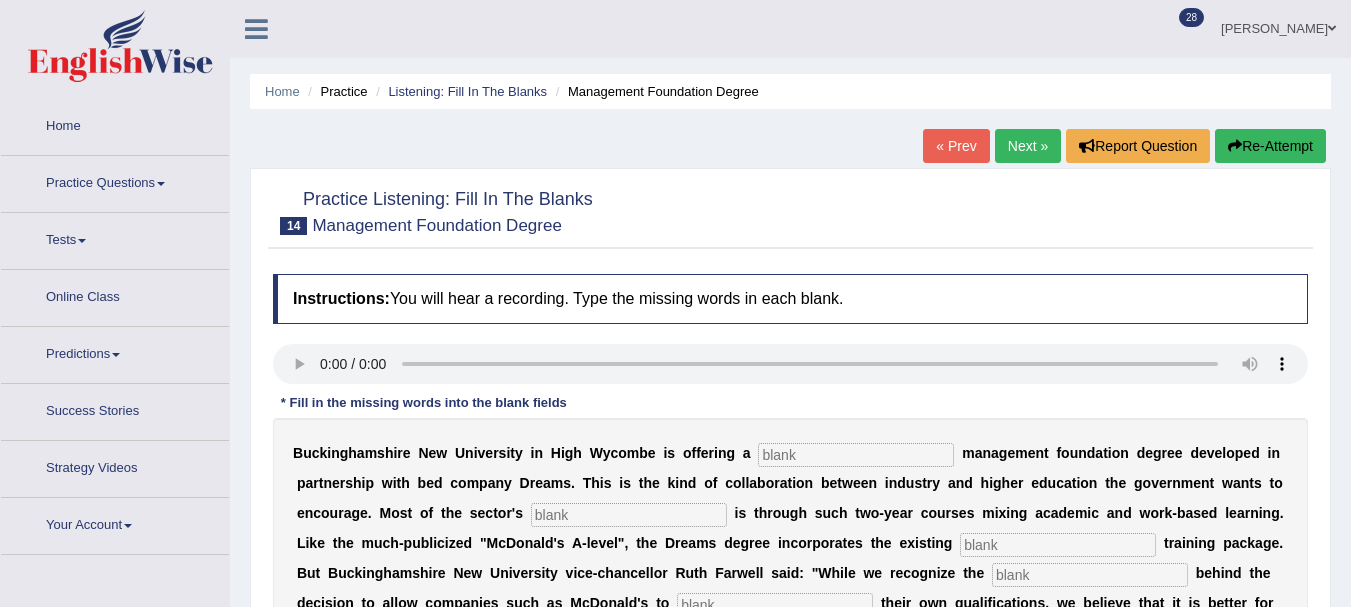 scroll, scrollTop: 0, scrollLeft: 0, axis: both 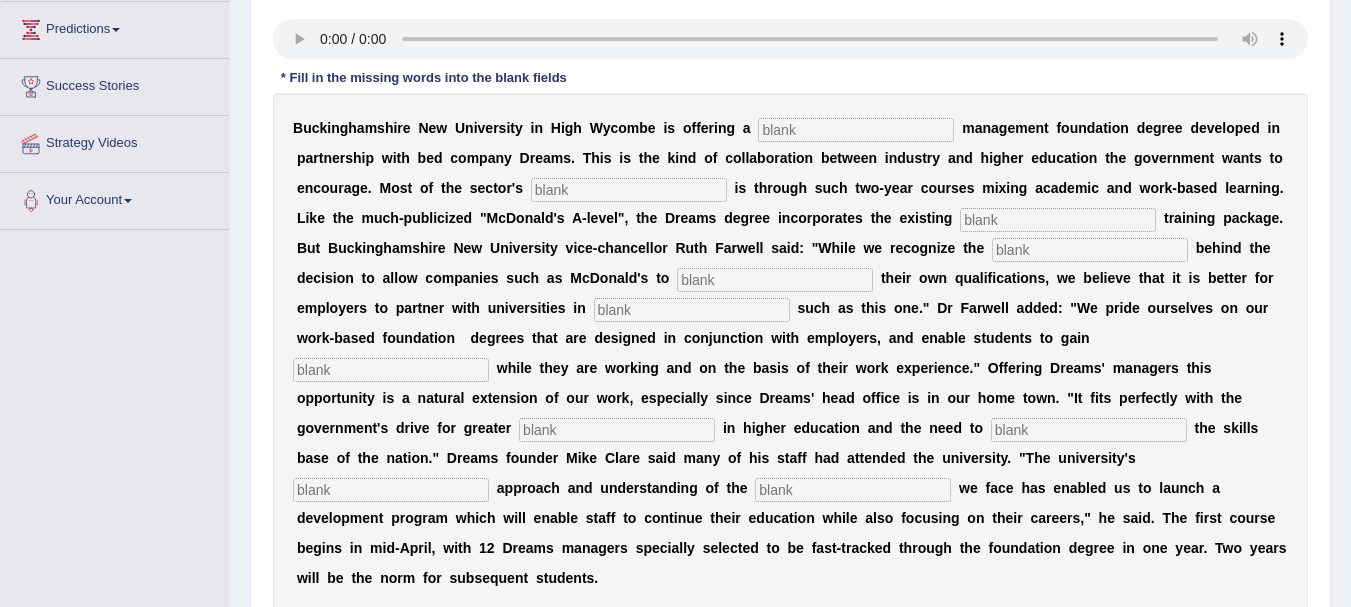 click at bounding box center (856, 130) 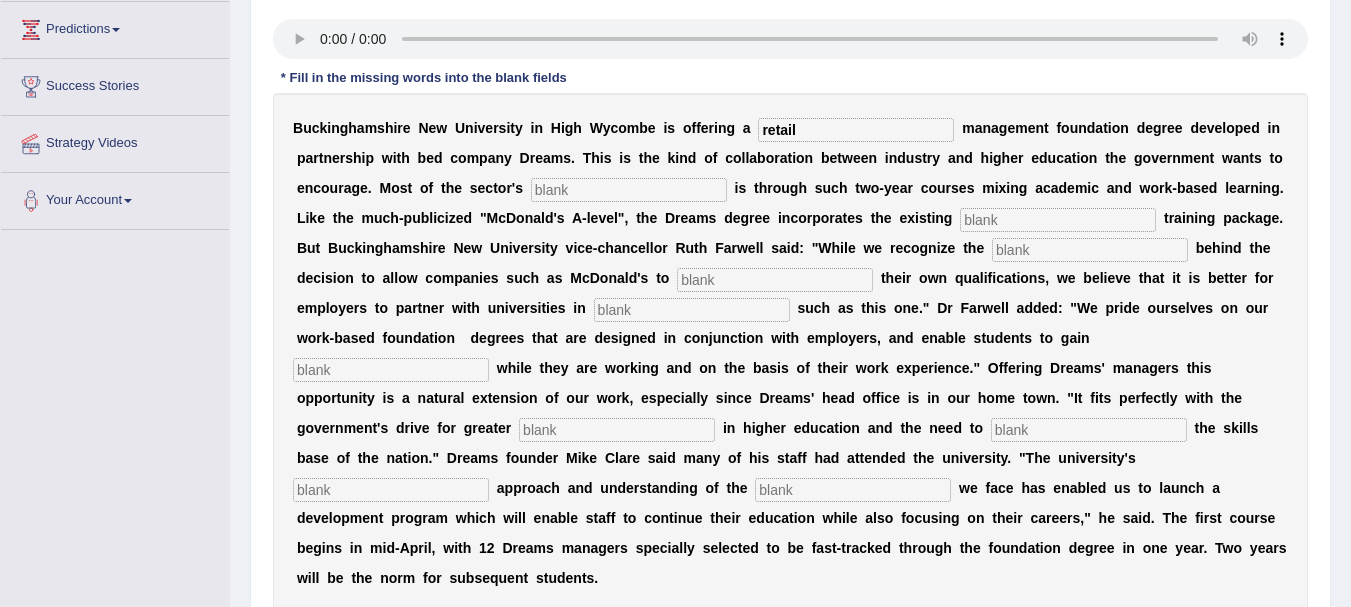 type on "retail" 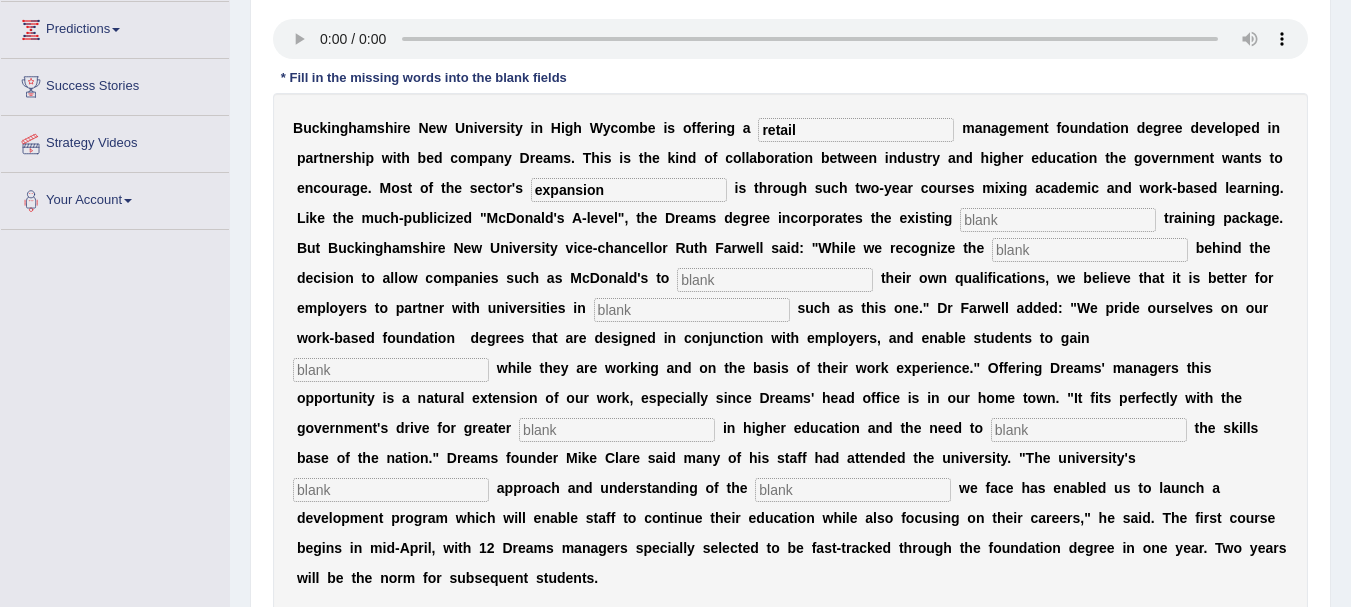 type on "expansion" 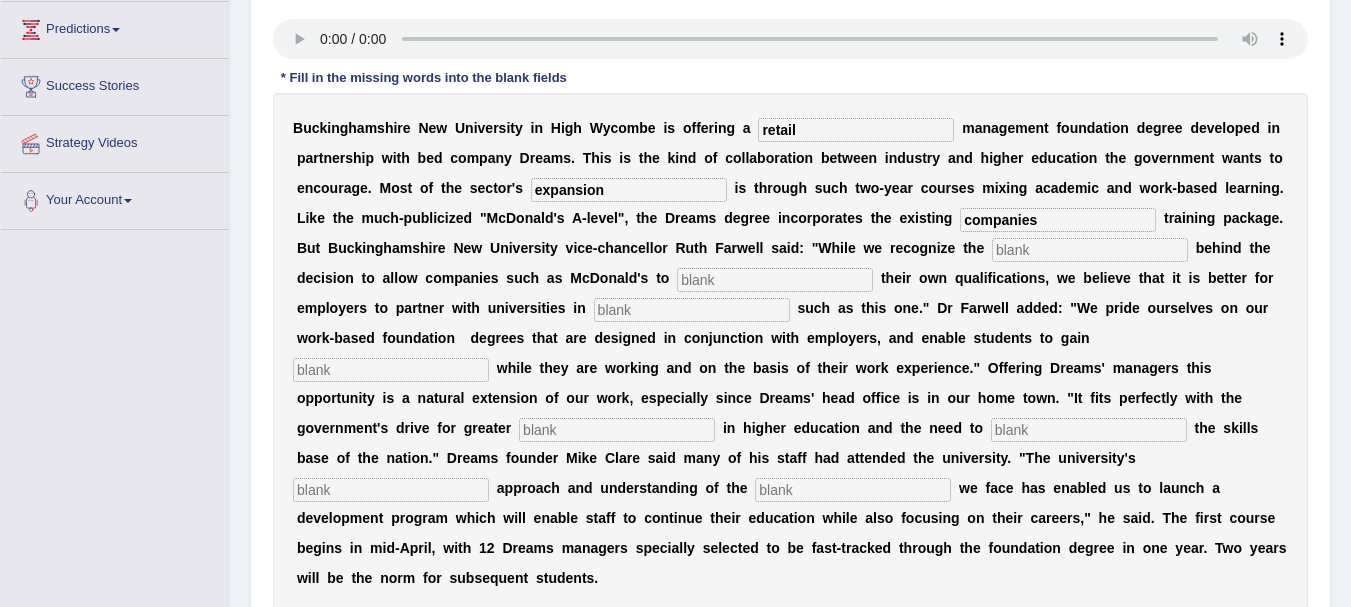 type on "companies" 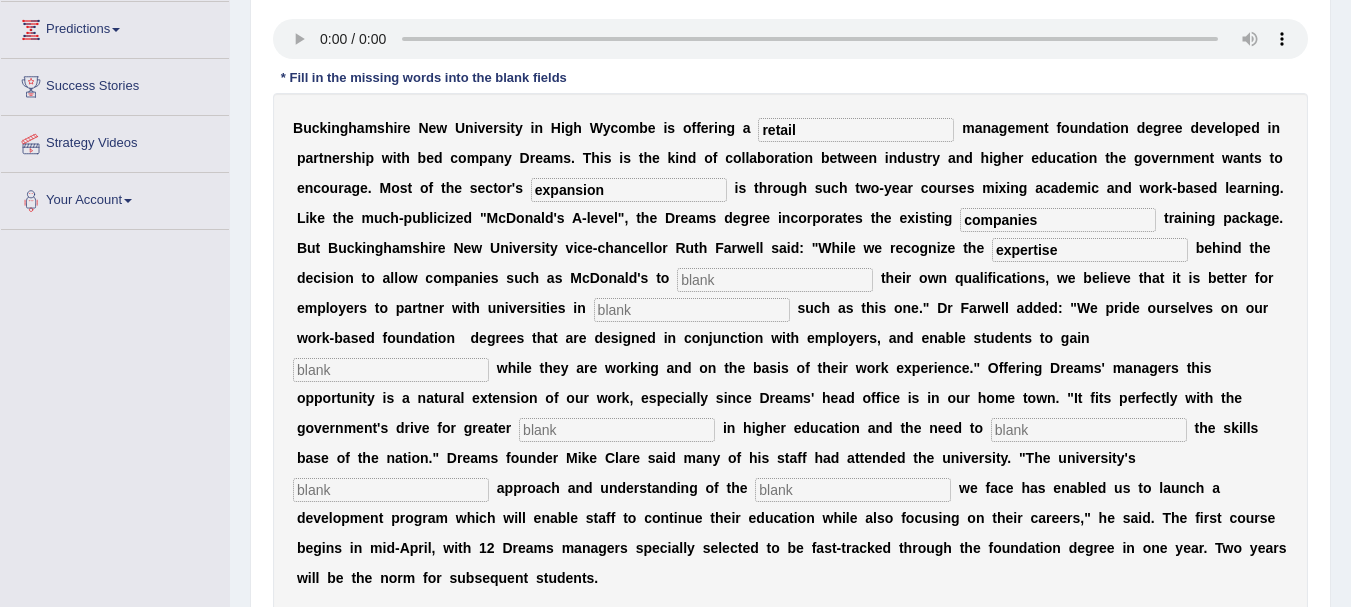 type on "expertise" 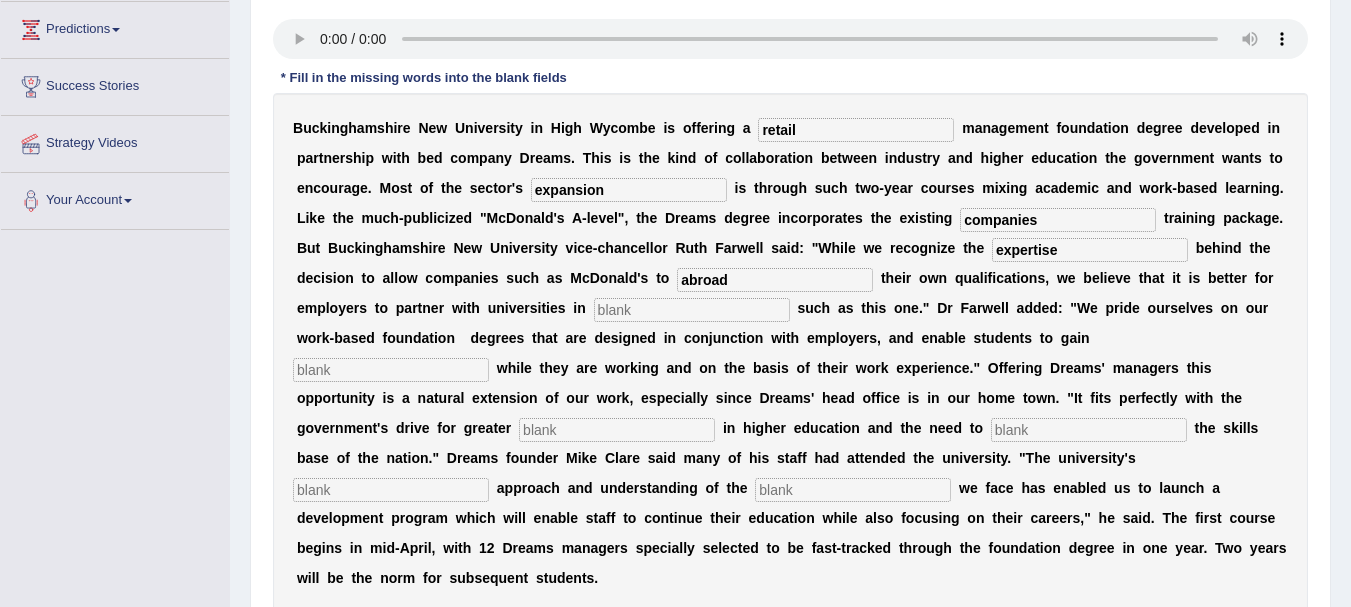 type on "abroad" 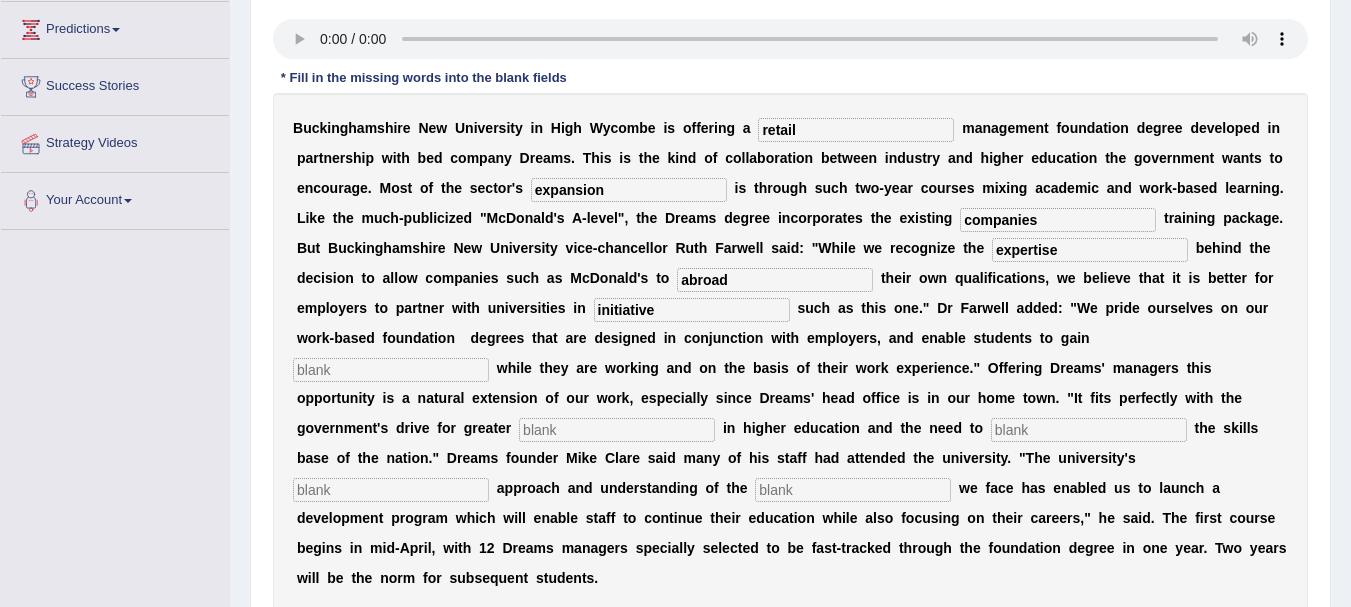 type on "initiative" 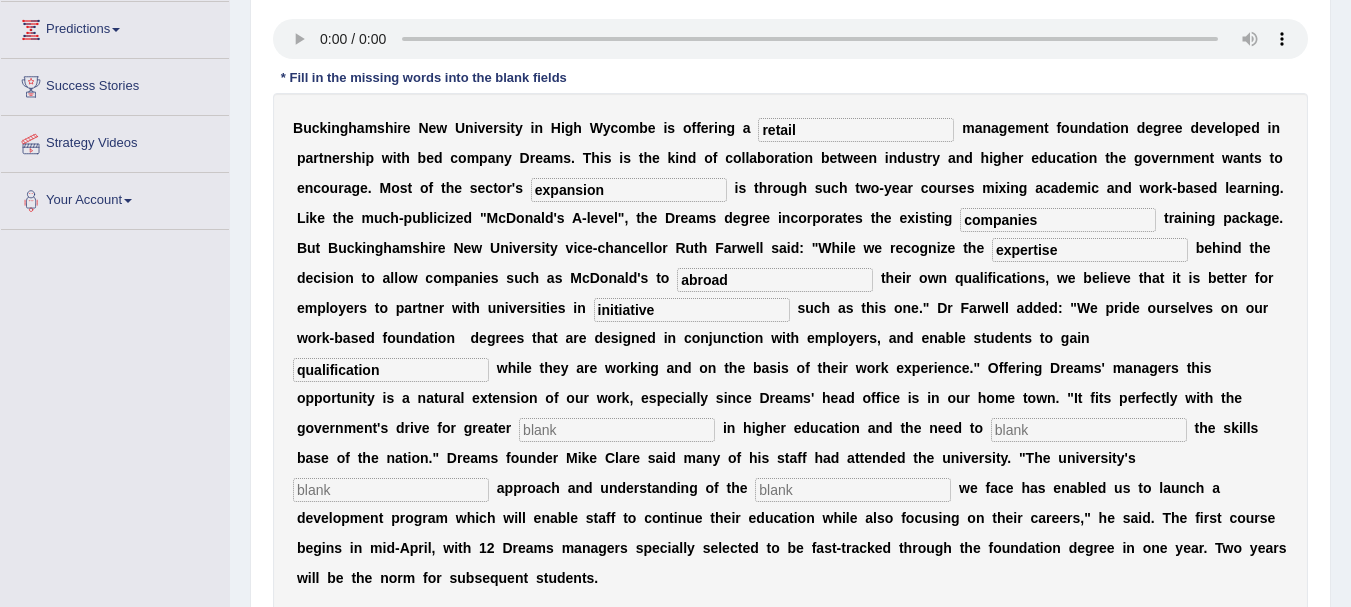 type on "qualification" 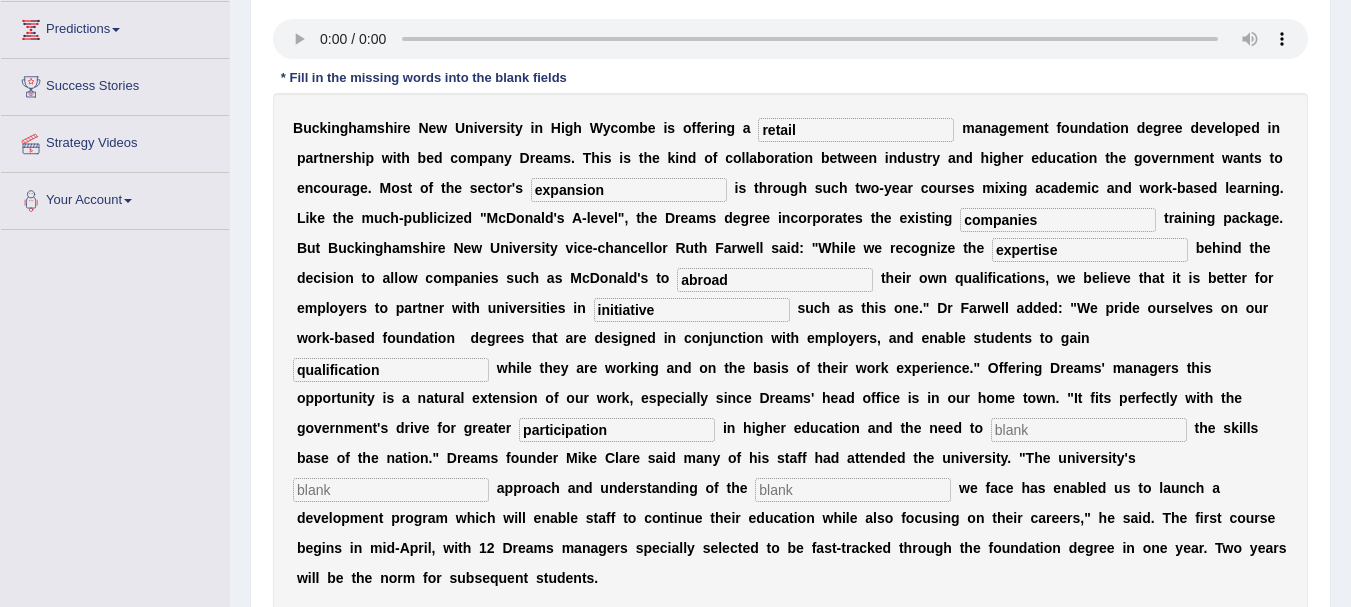 type on "participation" 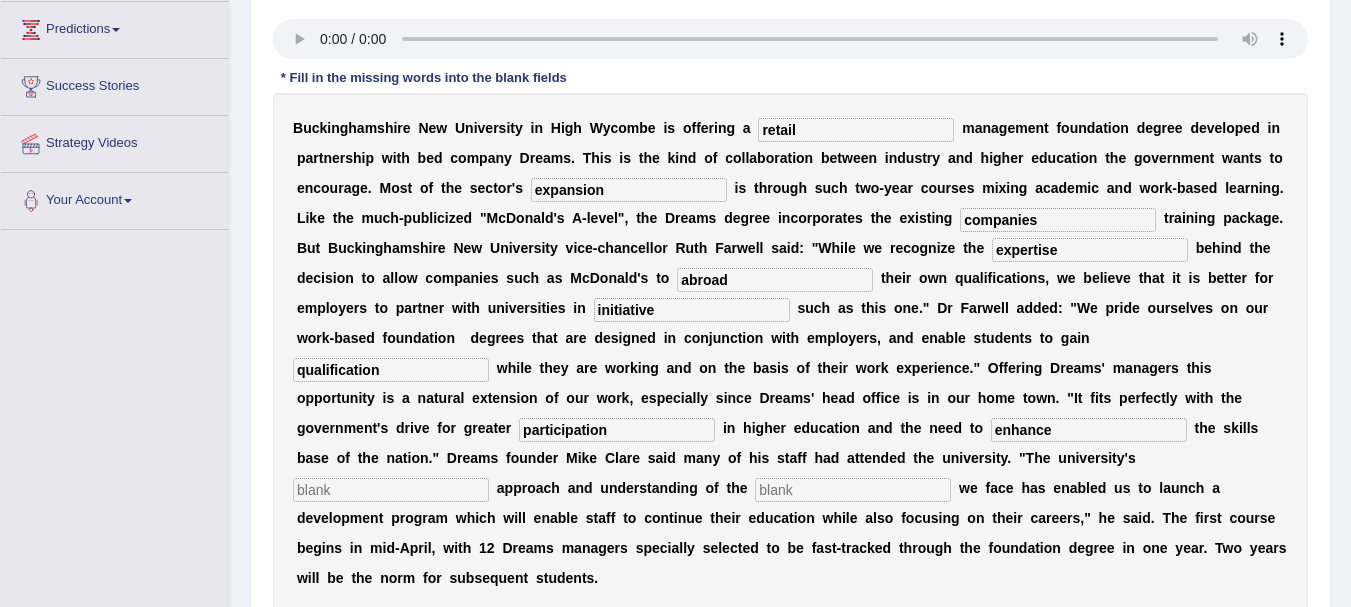 type on "enhance" 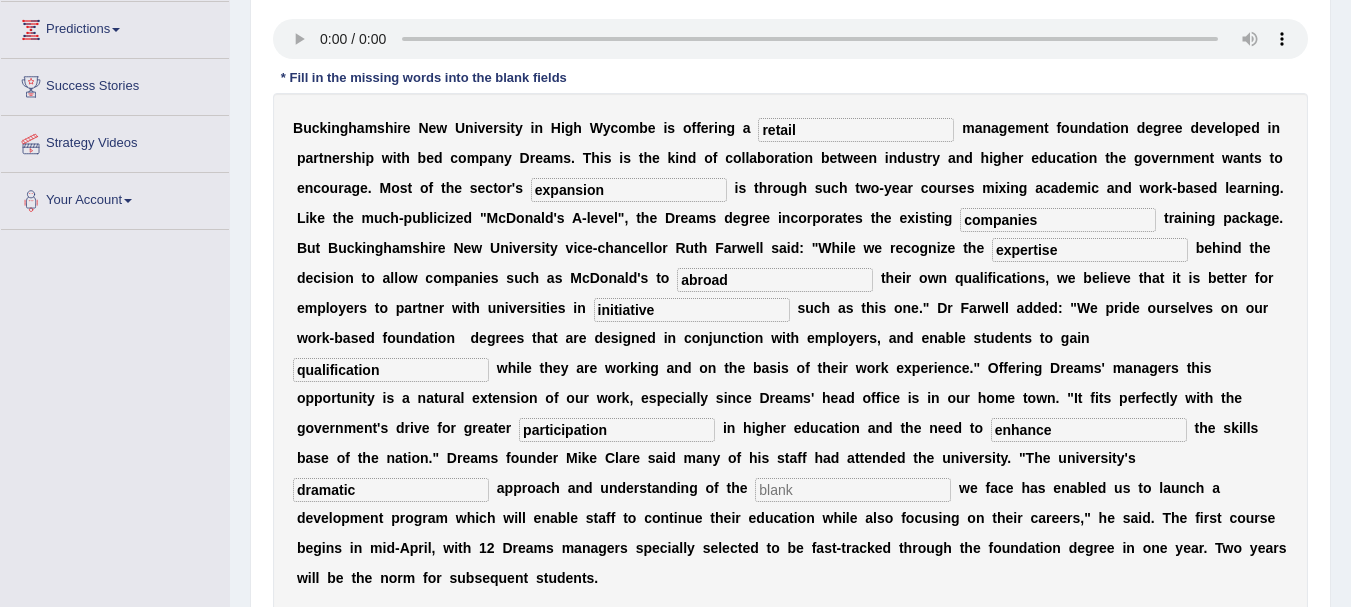 type on "dramatic" 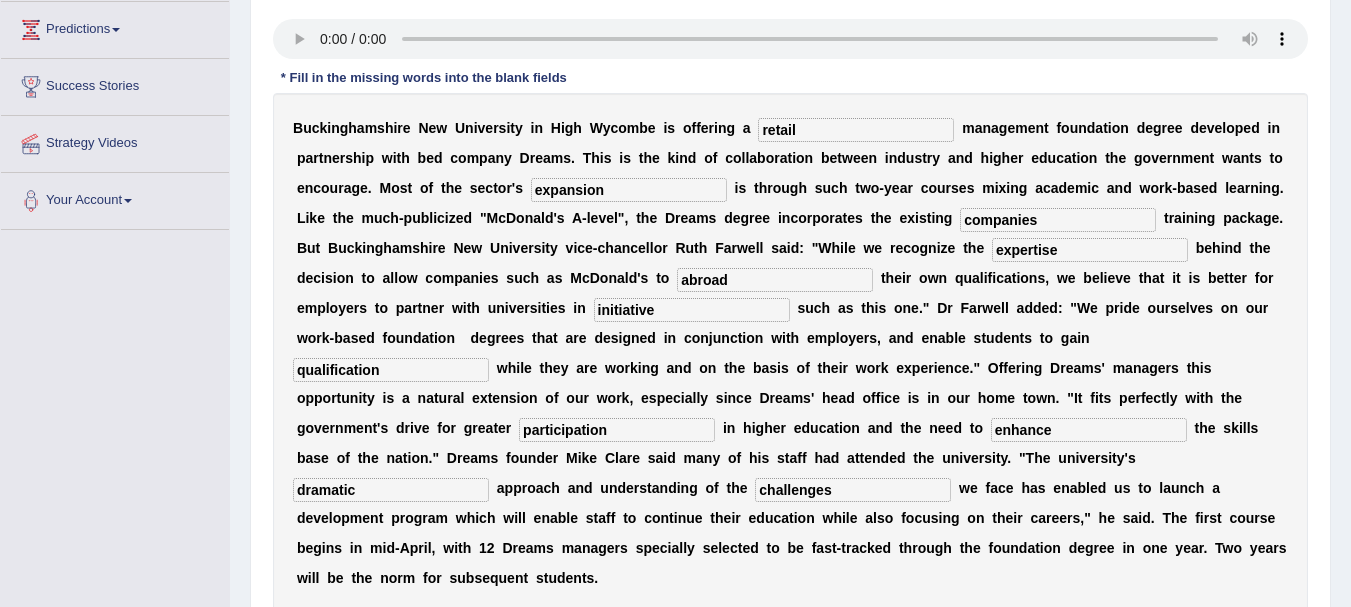scroll, scrollTop: 477, scrollLeft: 0, axis: vertical 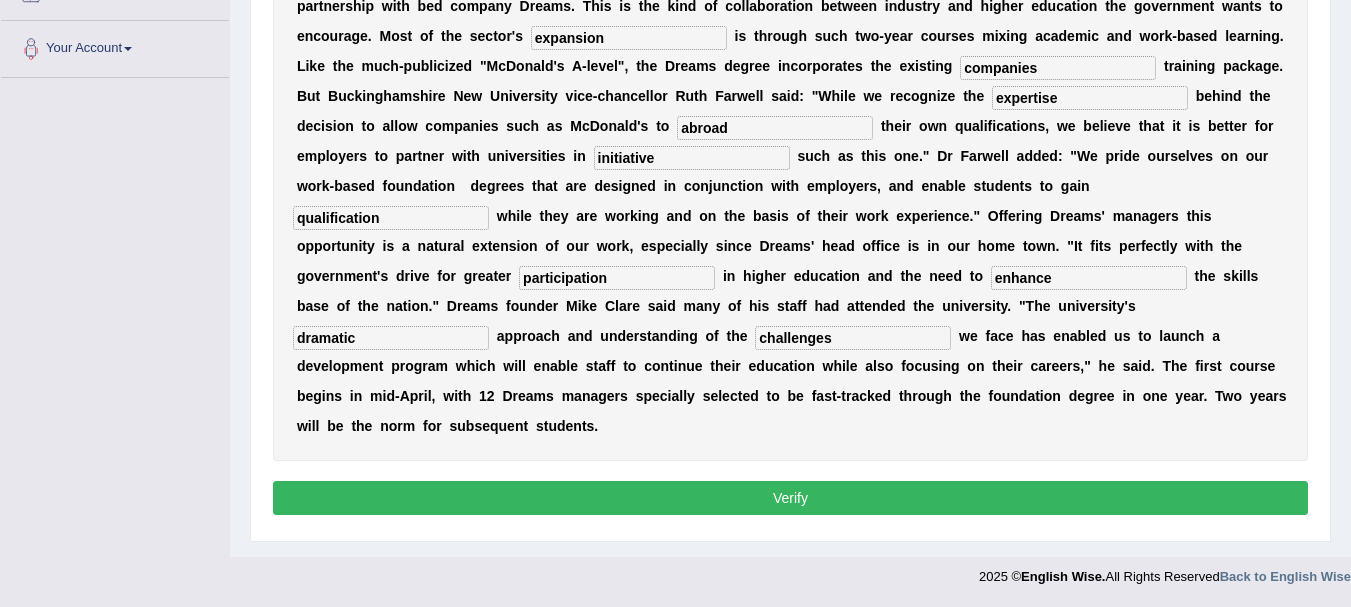 type on "challenges" 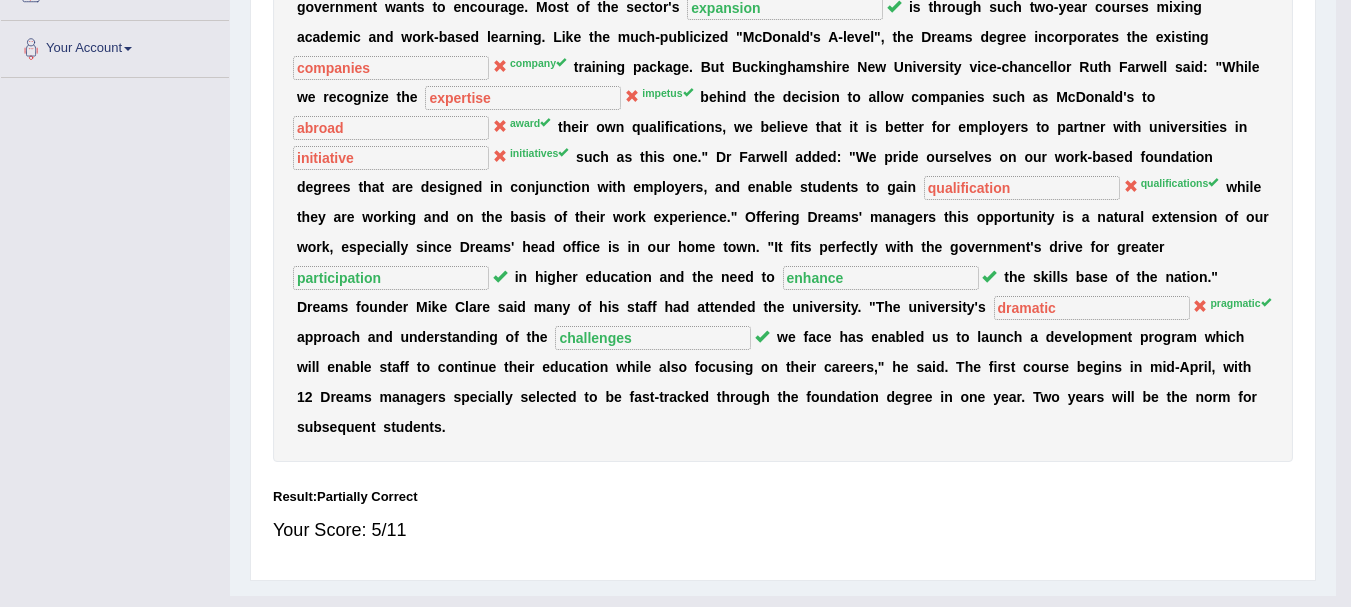 scroll, scrollTop: 443, scrollLeft: 0, axis: vertical 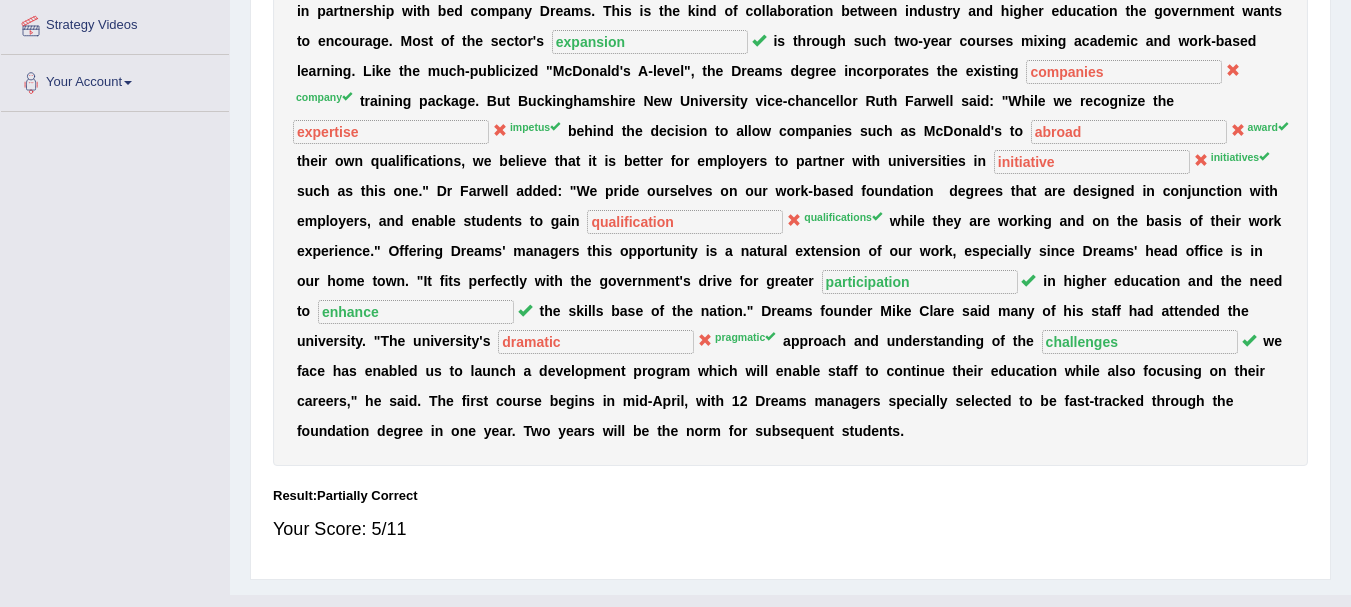 click on "Result:" at bounding box center [790, 495] 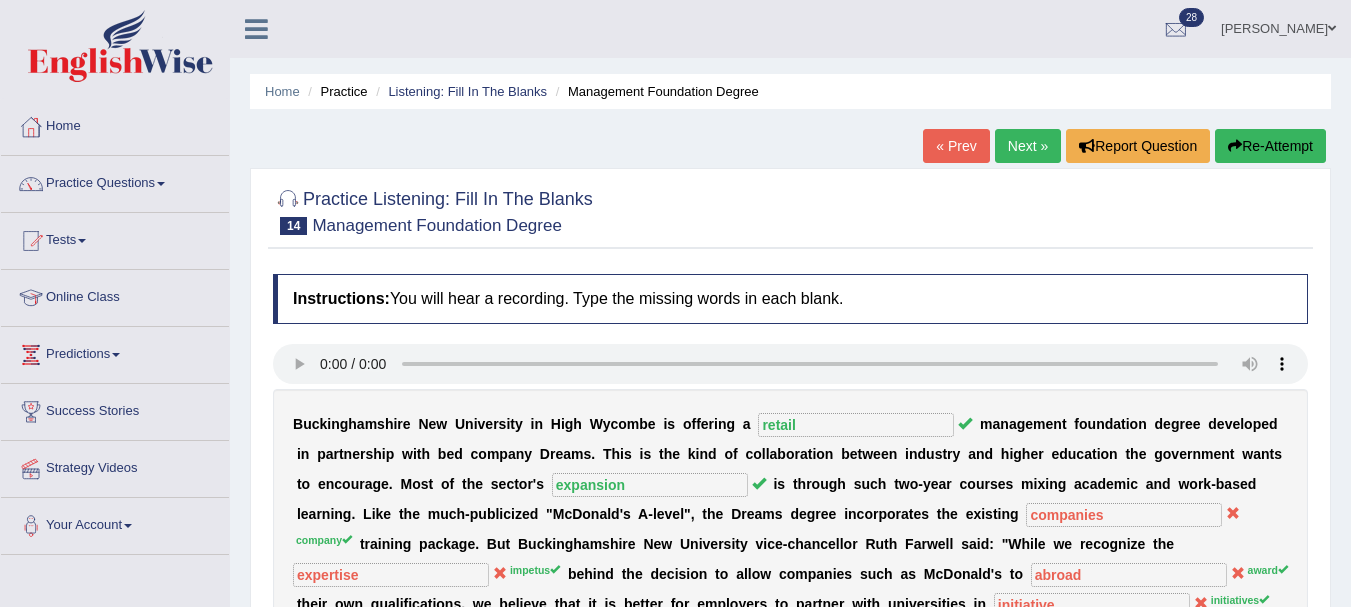 click on "Next »" at bounding box center [1028, 146] 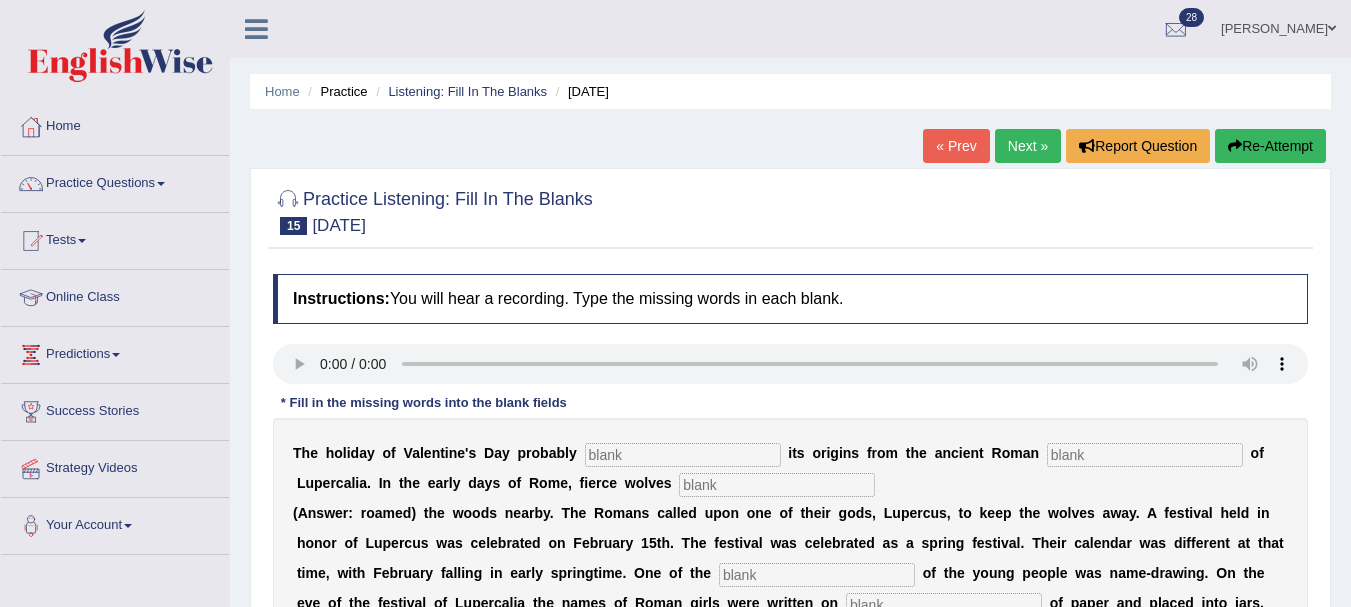 scroll, scrollTop: 0, scrollLeft: 0, axis: both 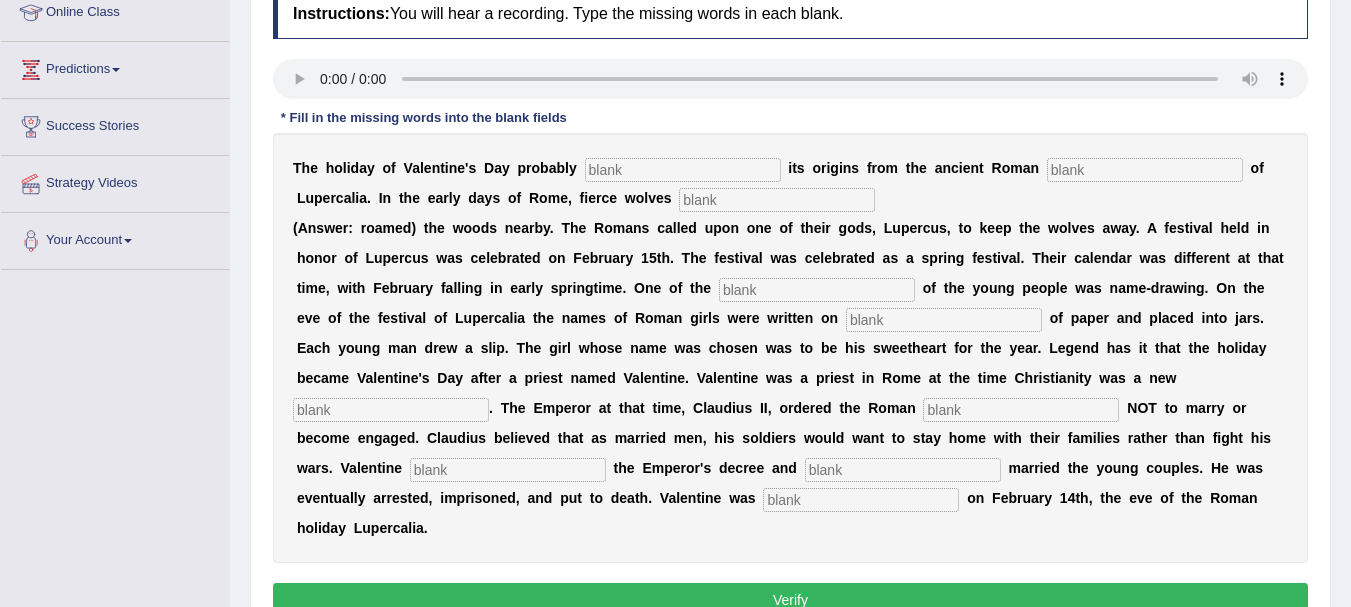 click at bounding box center (683, 170) 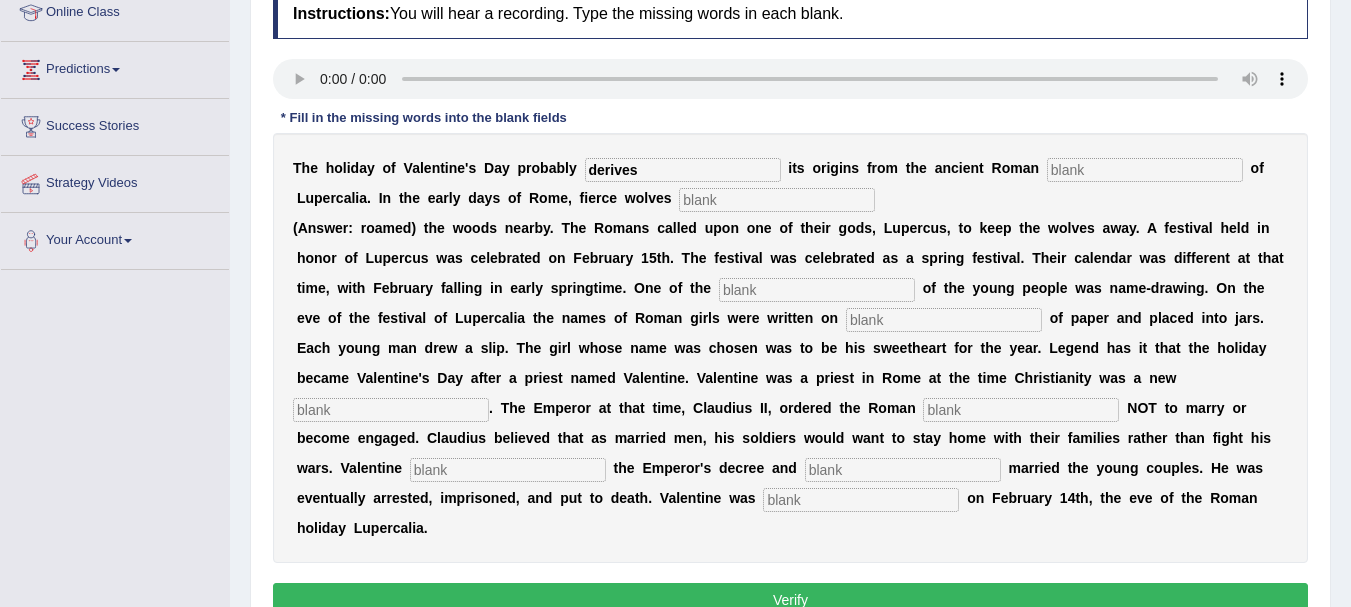 type on "derives" 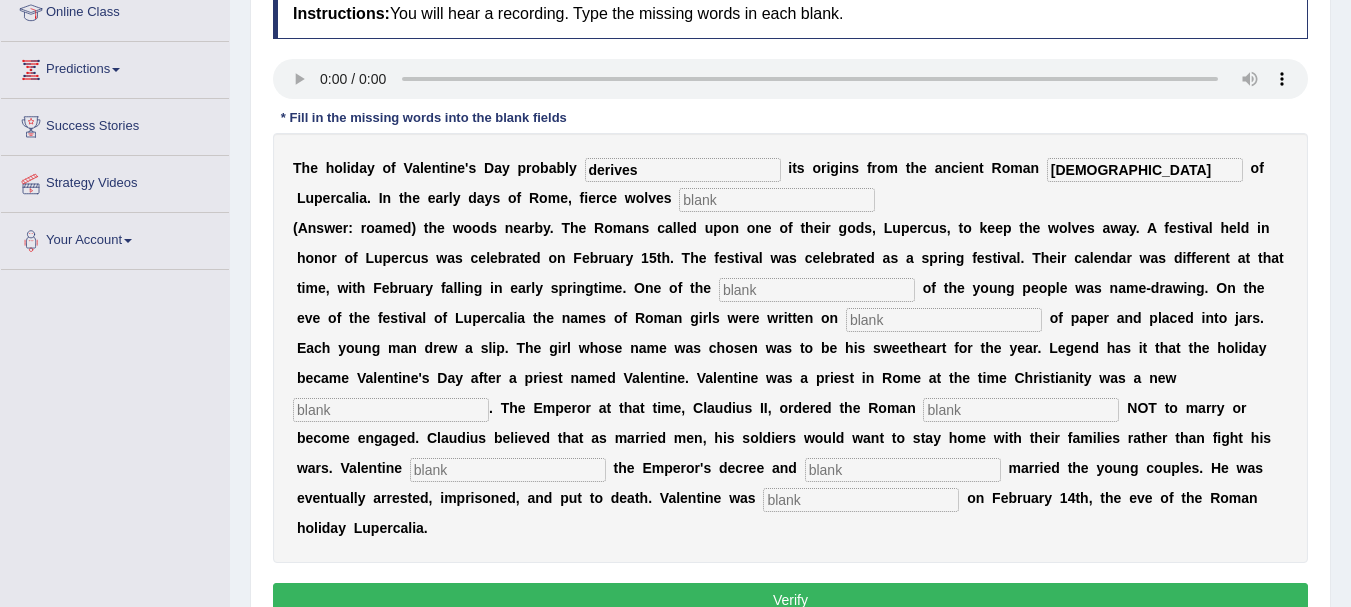 type on "[DEMOGRAPHIC_DATA]" 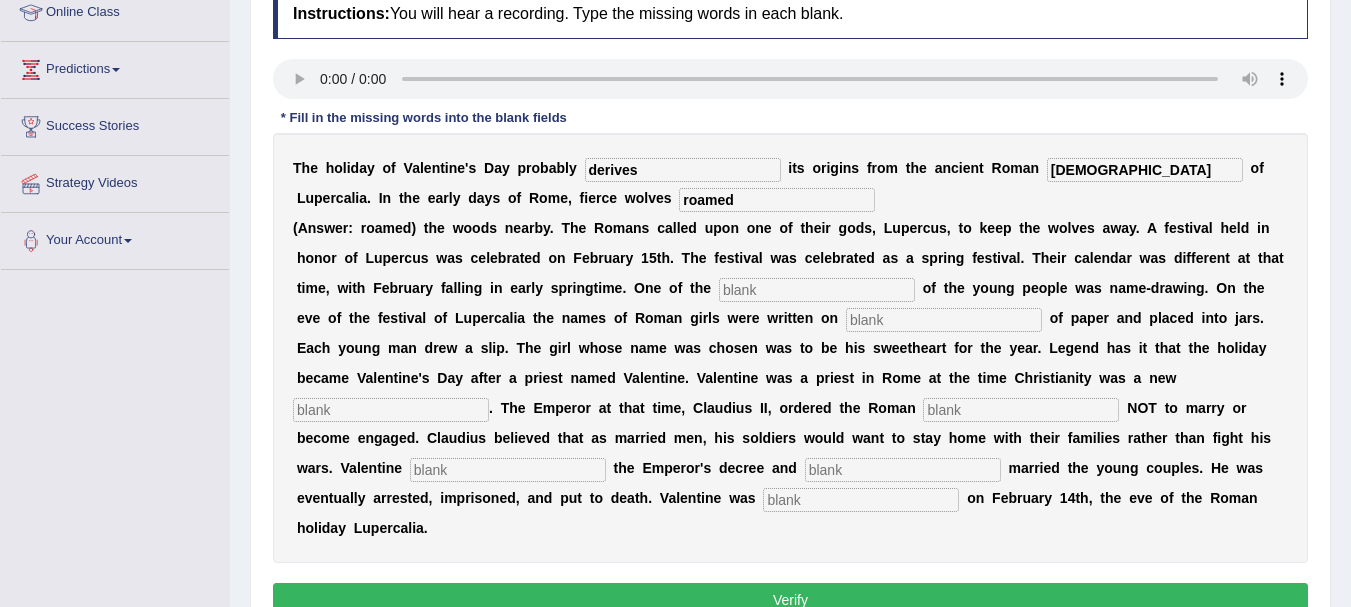 type on "roamed" 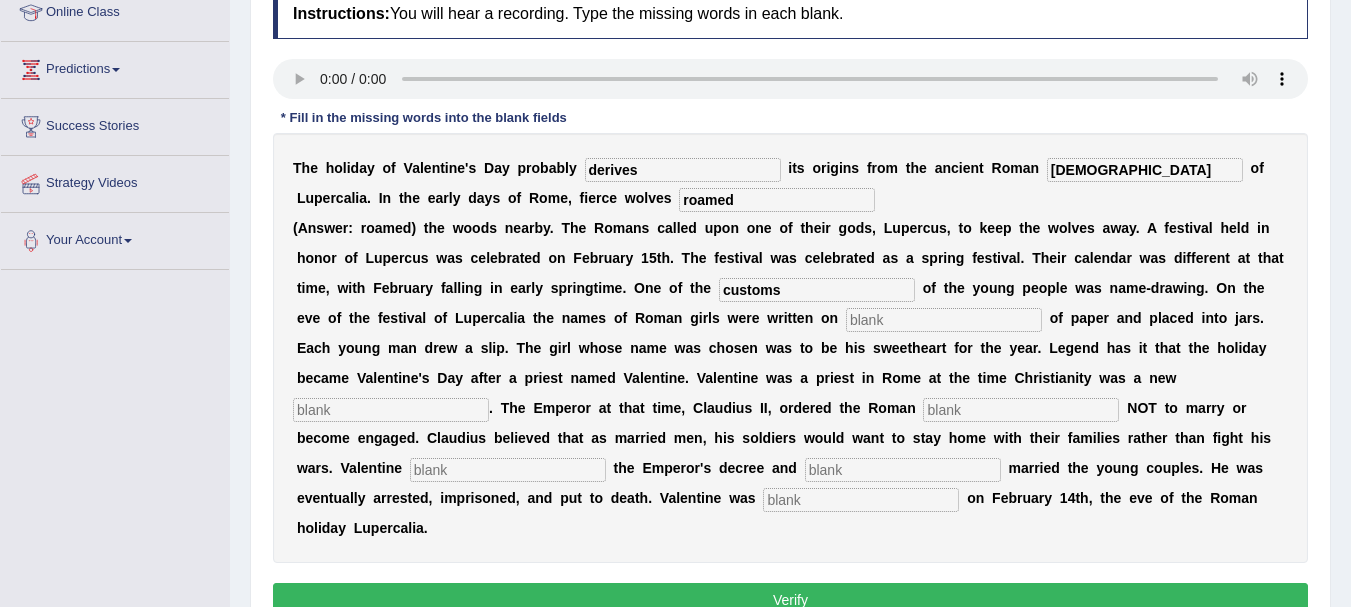 type on "customs" 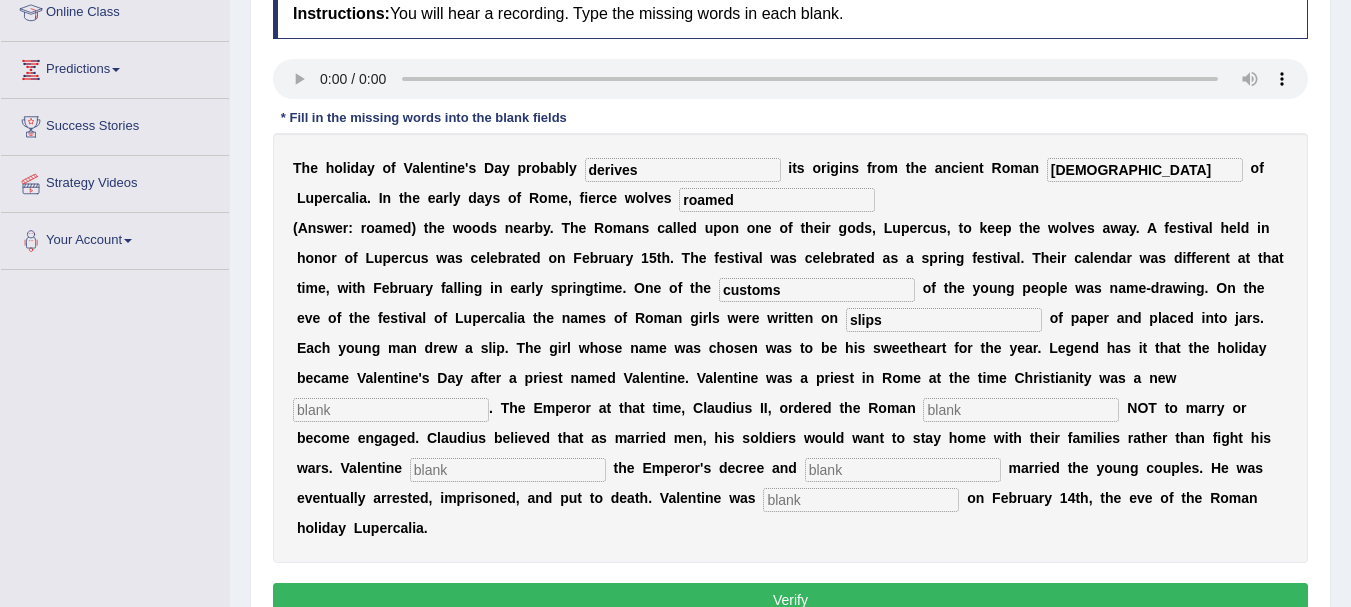 type on "slips" 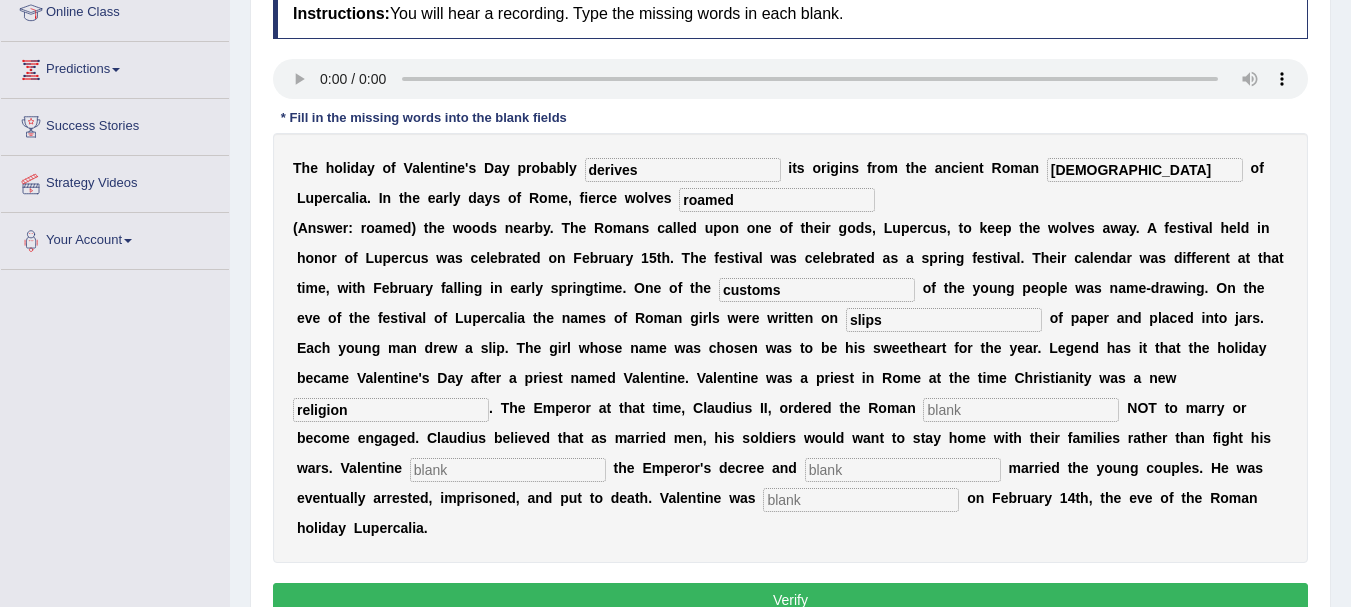 type on "religion" 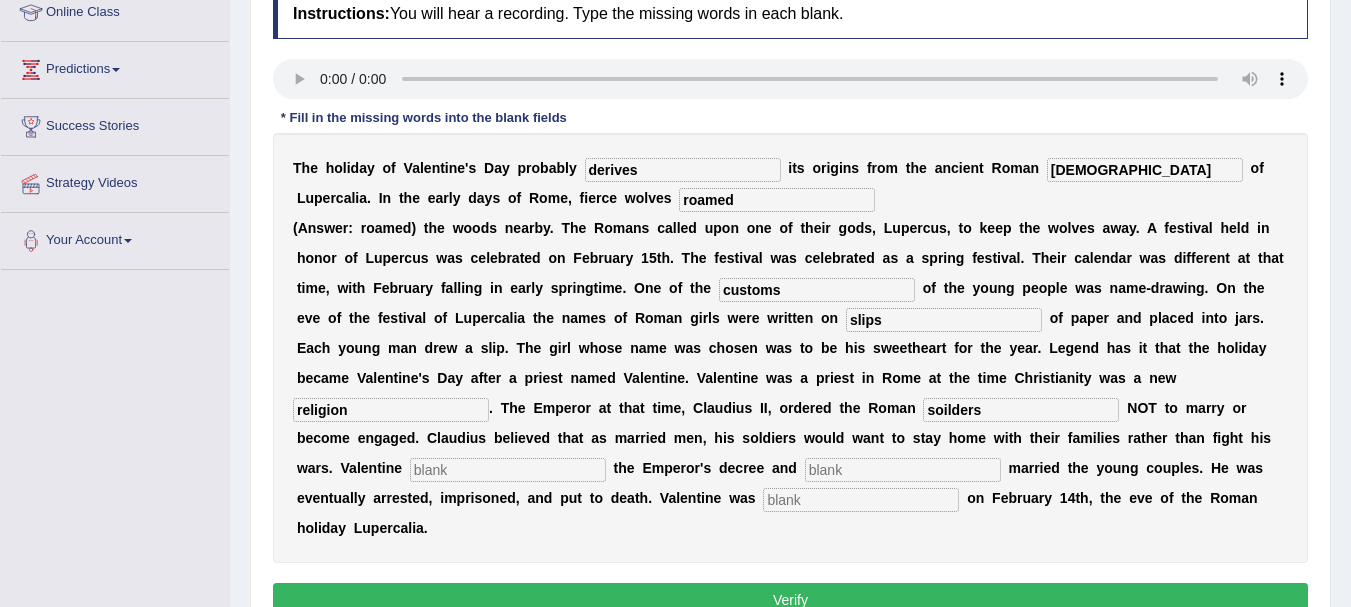 type on "soilders" 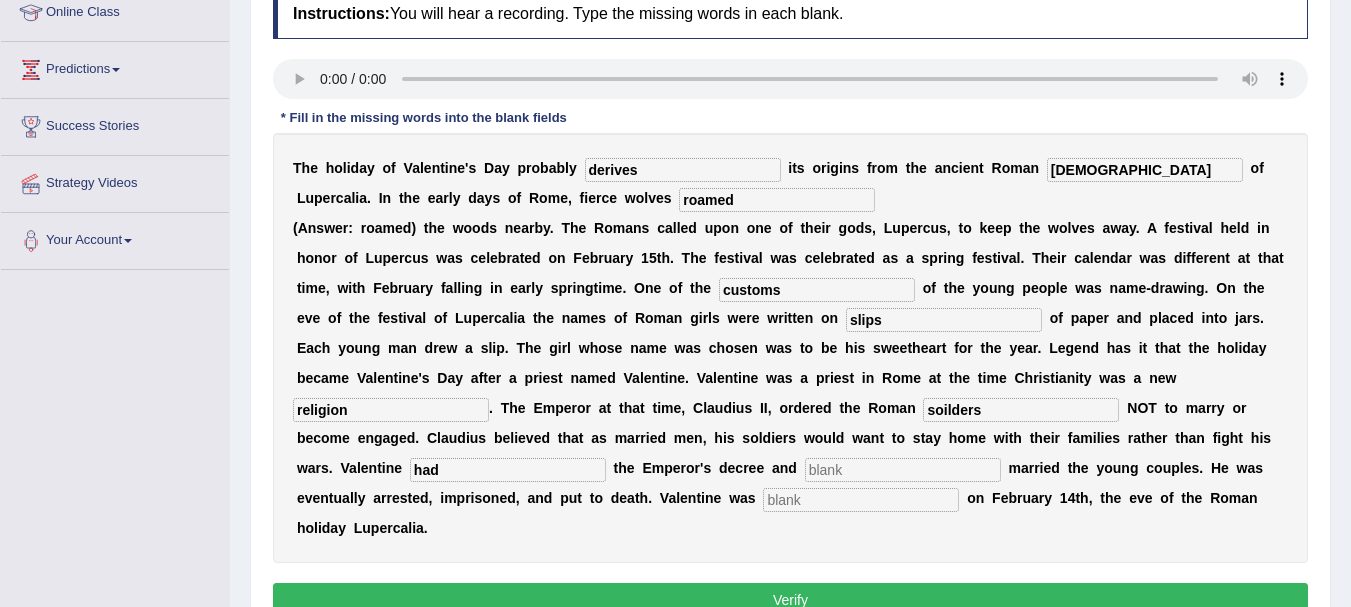 type on "had" 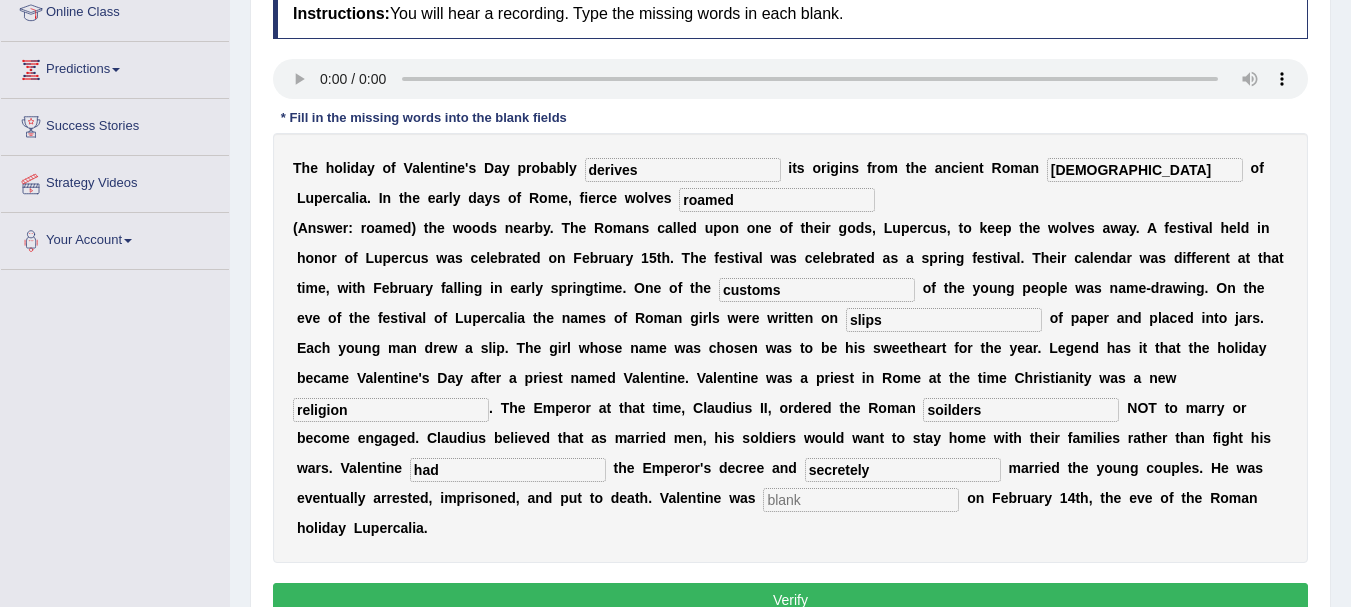 type on "secretely" 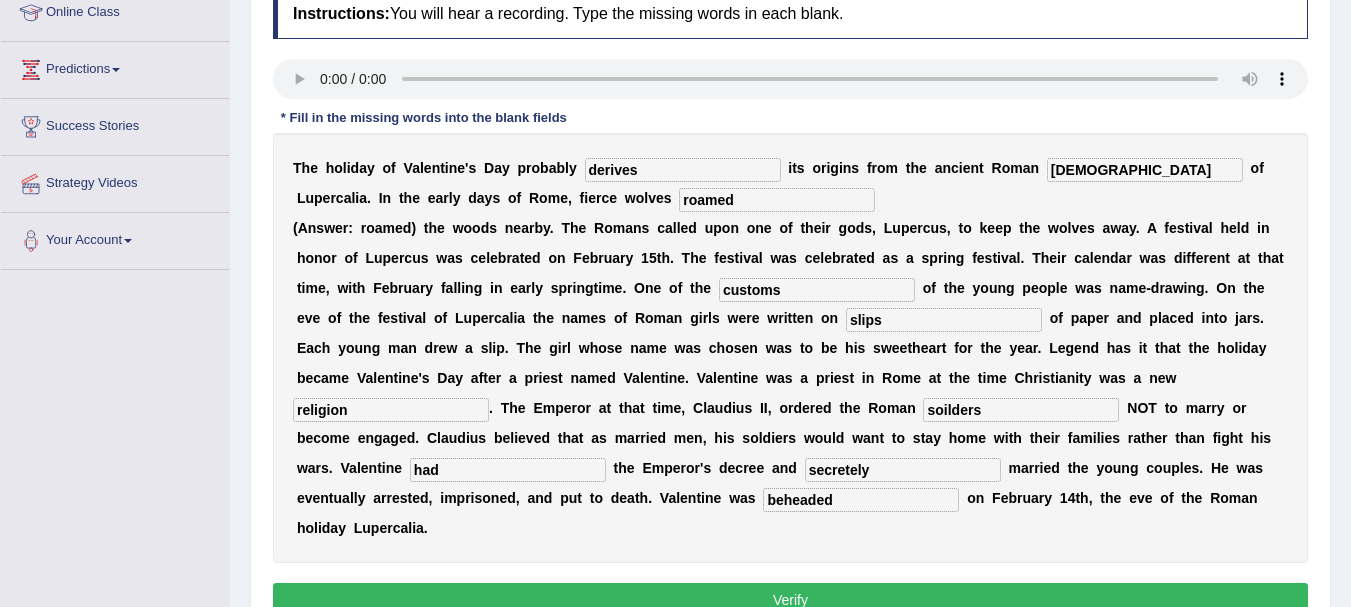 scroll, scrollTop: 443, scrollLeft: 0, axis: vertical 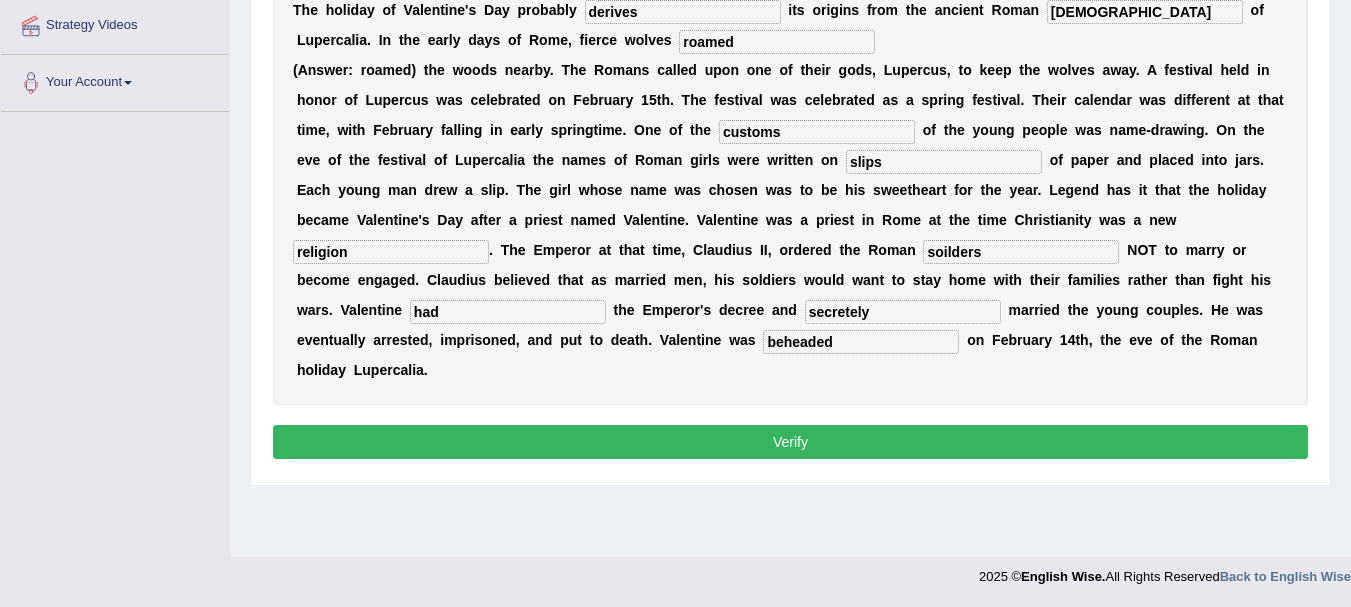 type on "beheaded" 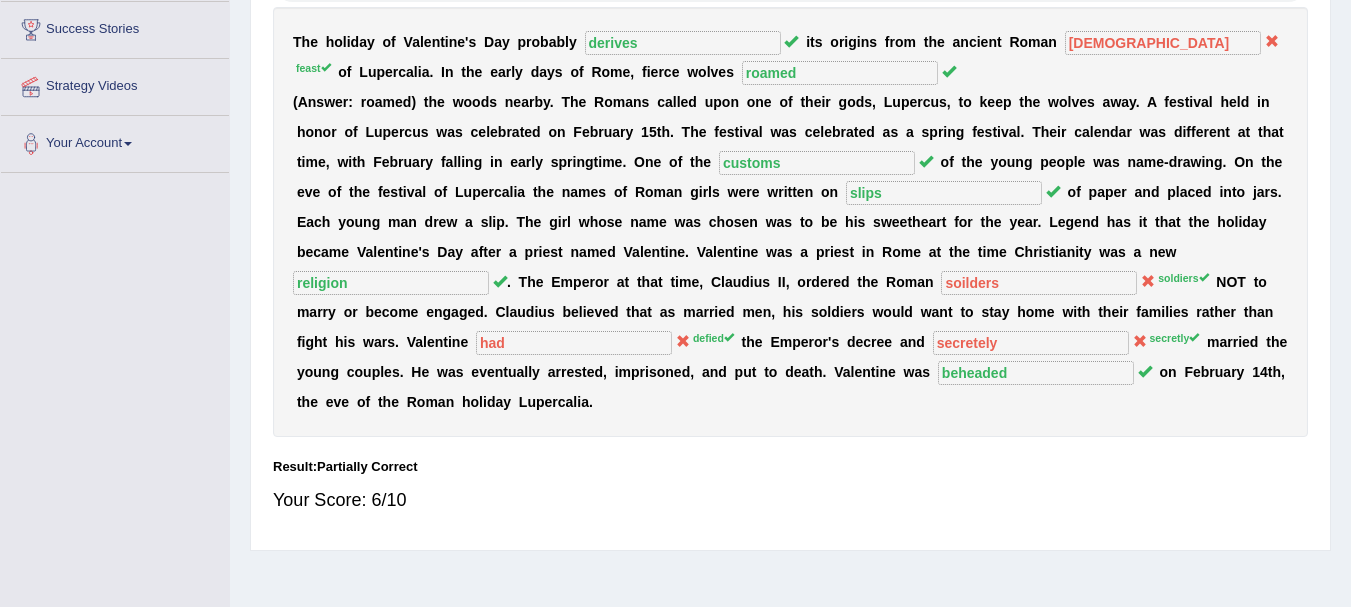 scroll, scrollTop: 379, scrollLeft: 0, axis: vertical 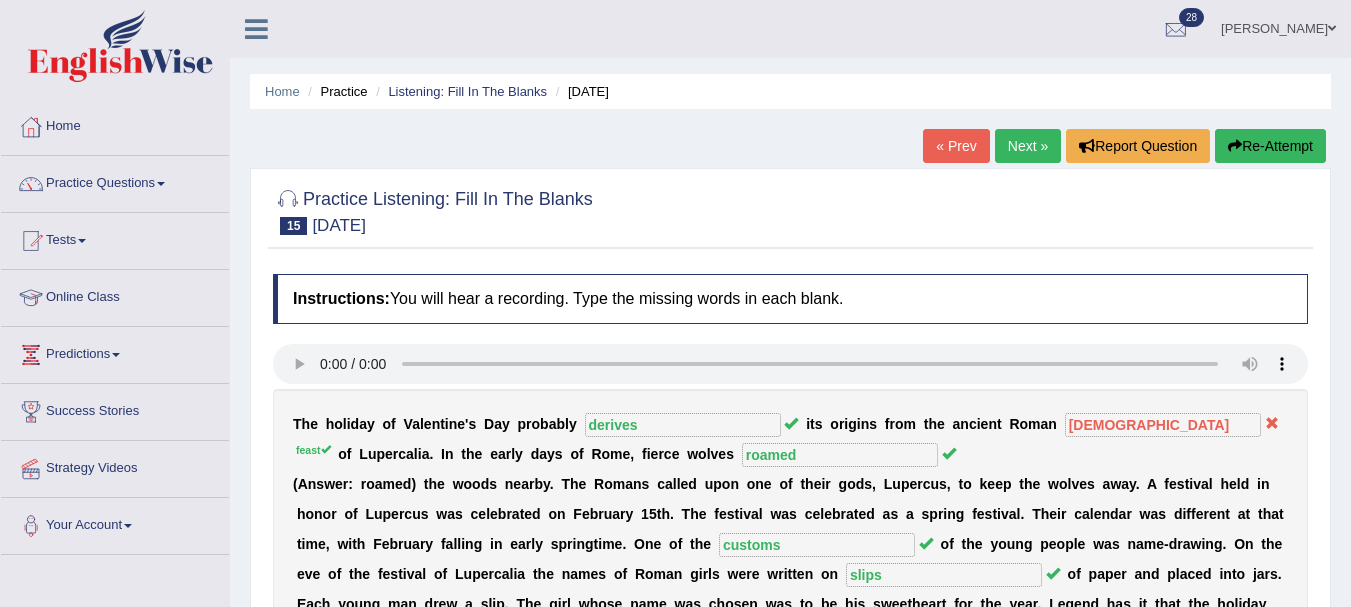 click on "Next »" at bounding box center [1028, 146] 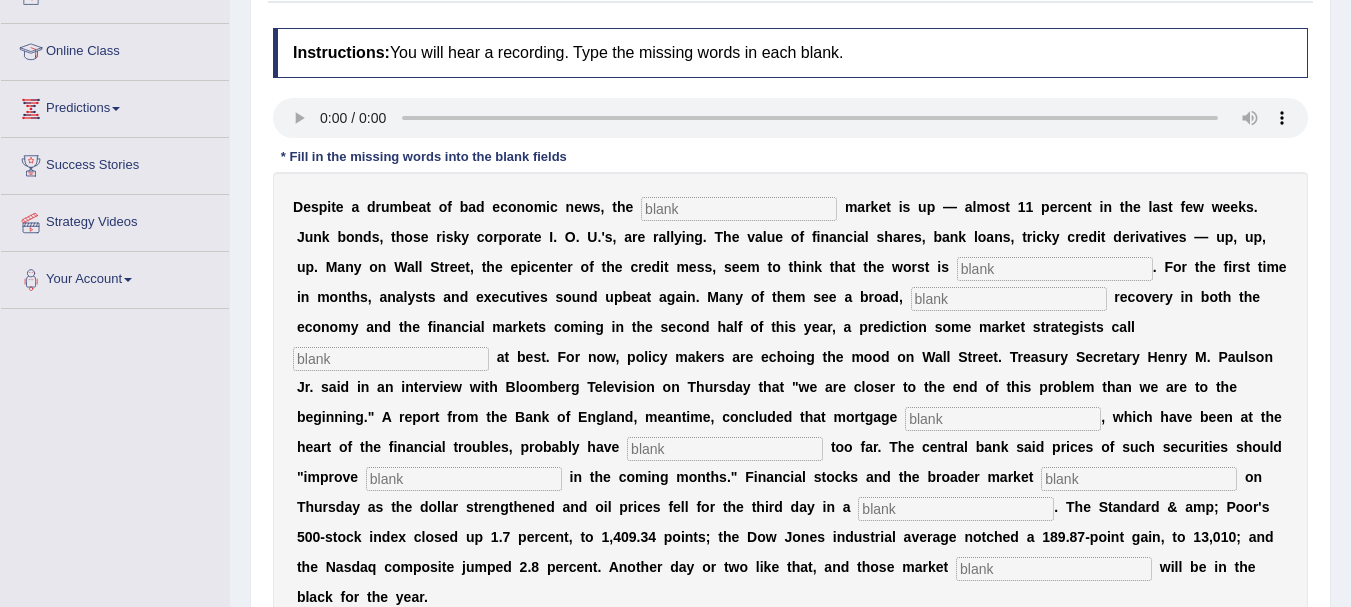 scroll, scrollTop: 0, scrollLeft: 0, axis: both 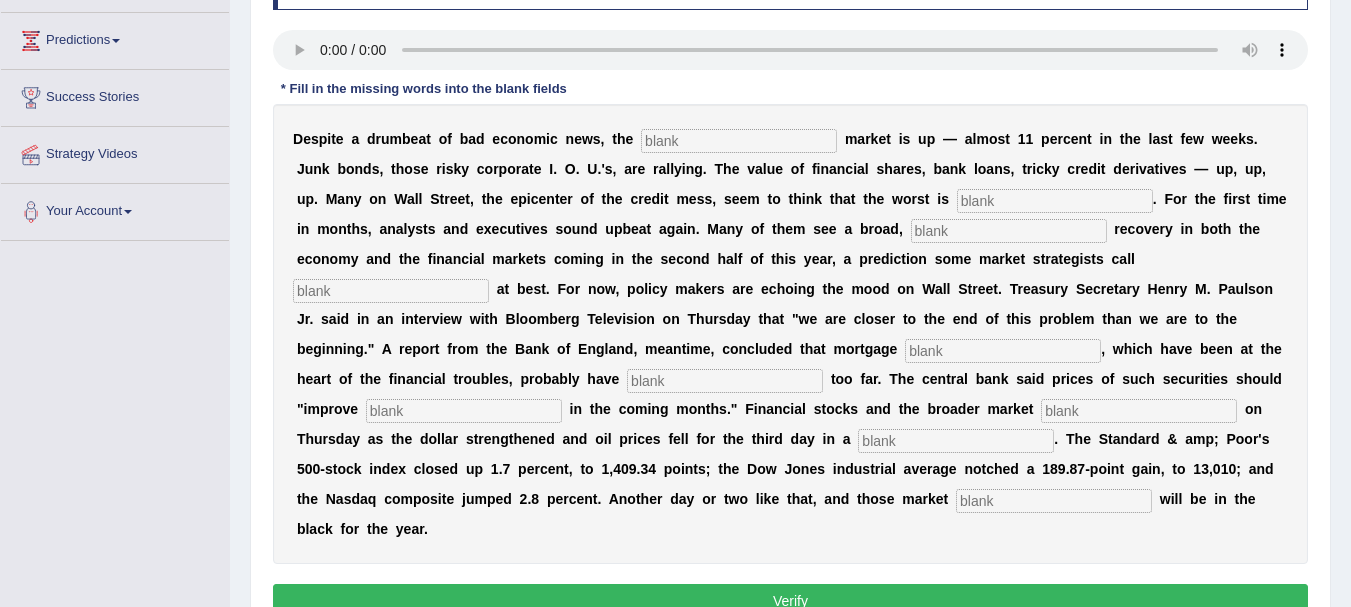 drag, startPoint x: 1365, startPoint y: 295, endPoint x: 1365, endPoint y: 352, distance: 57 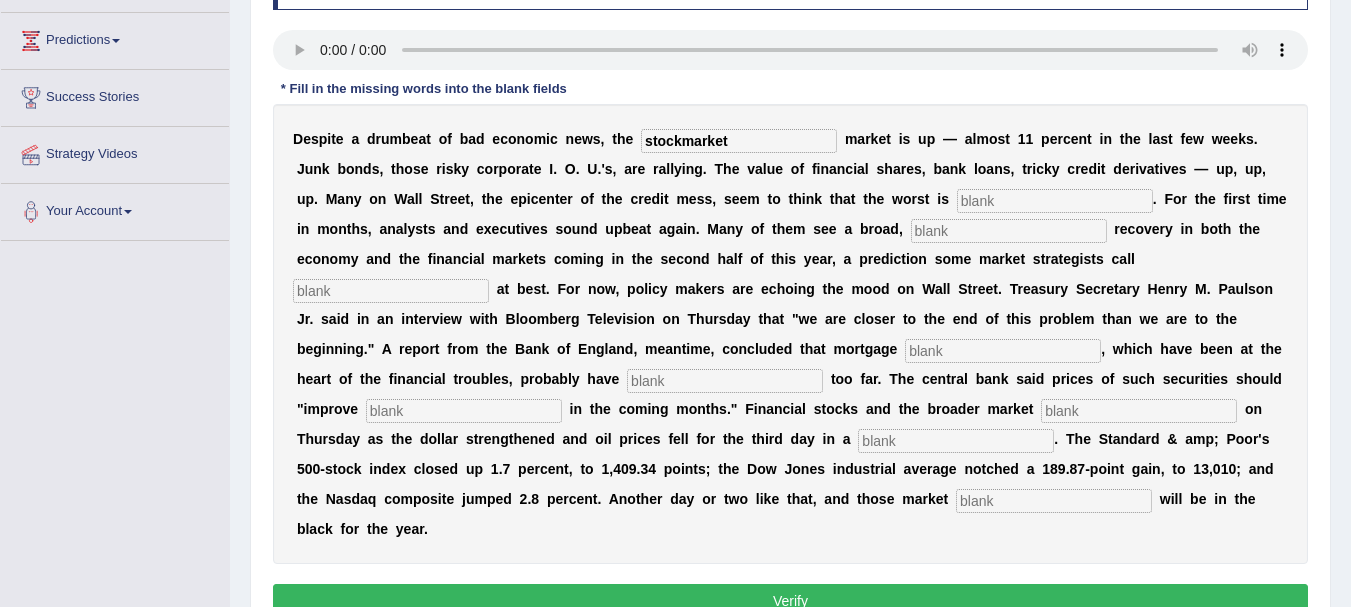 type on "stockmarket" 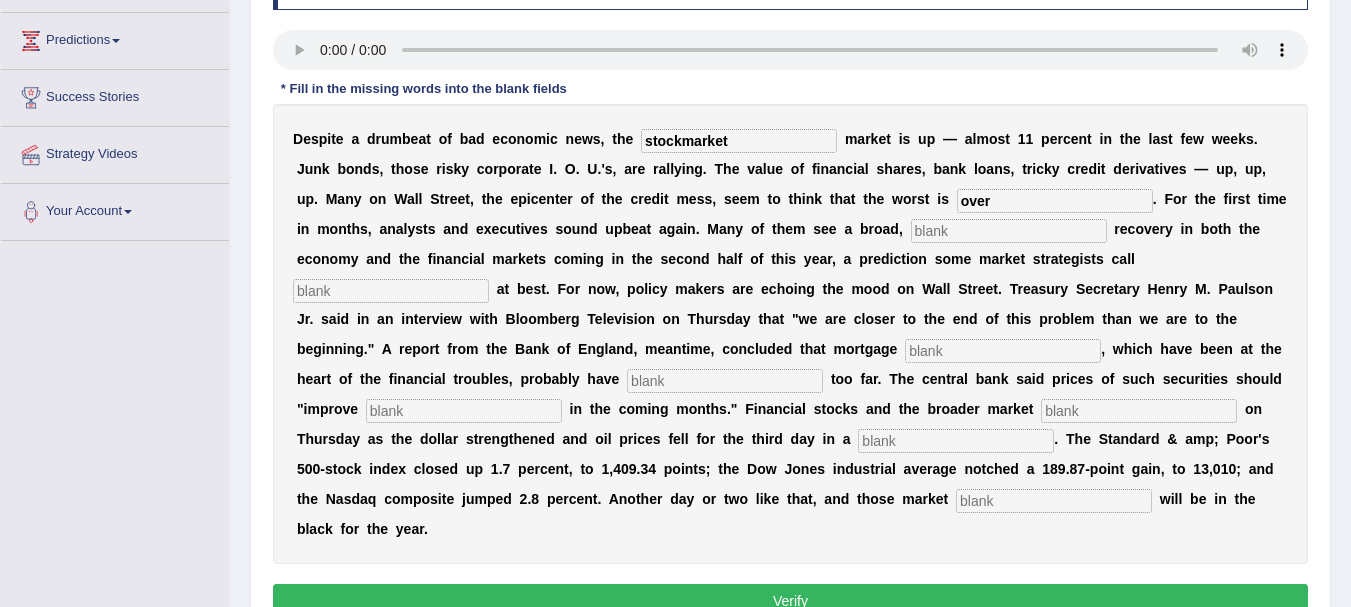 type on "over" 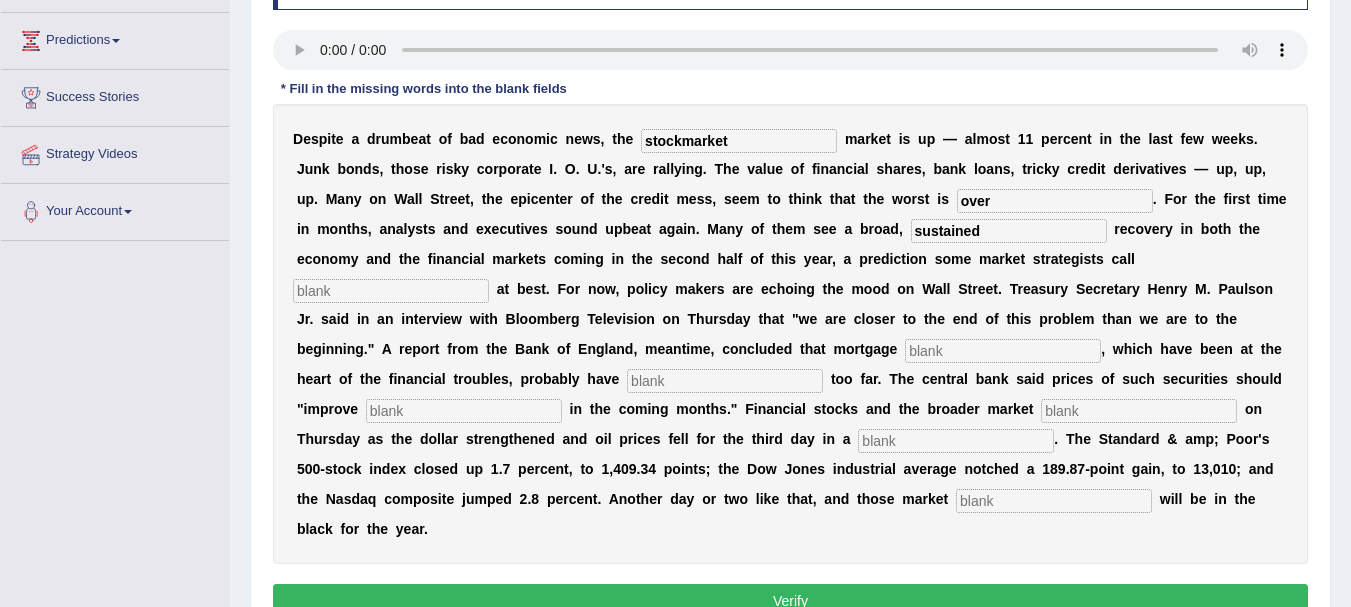 type on "sustained" 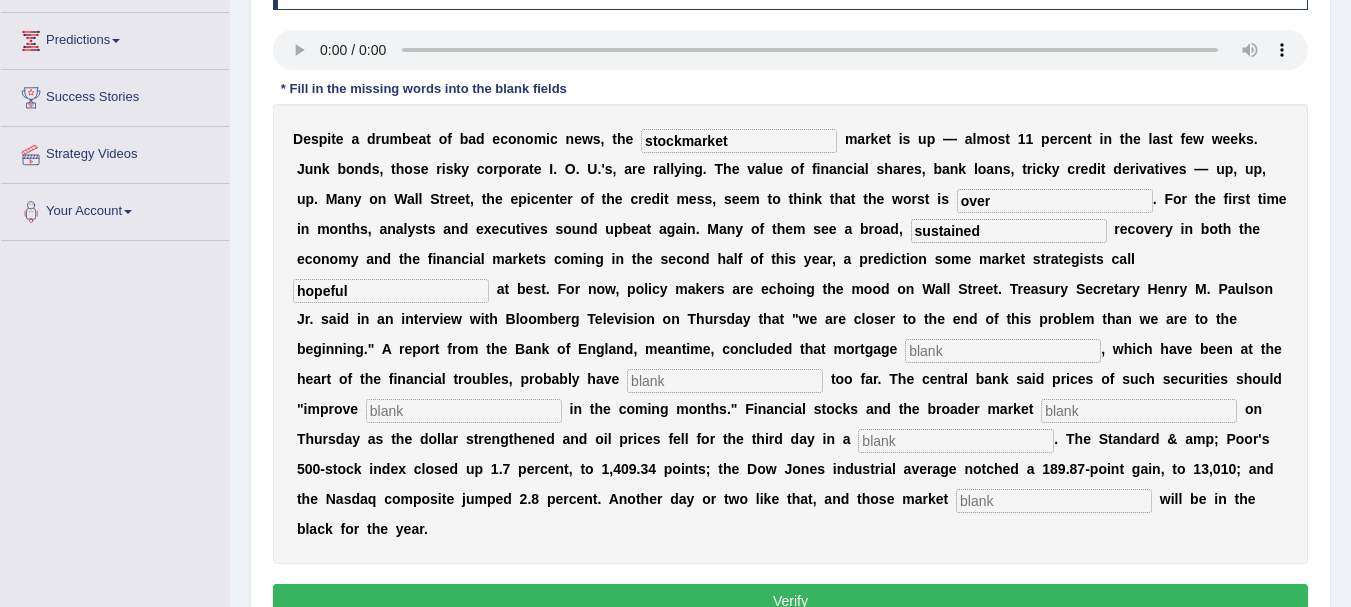 type on "hopeful" 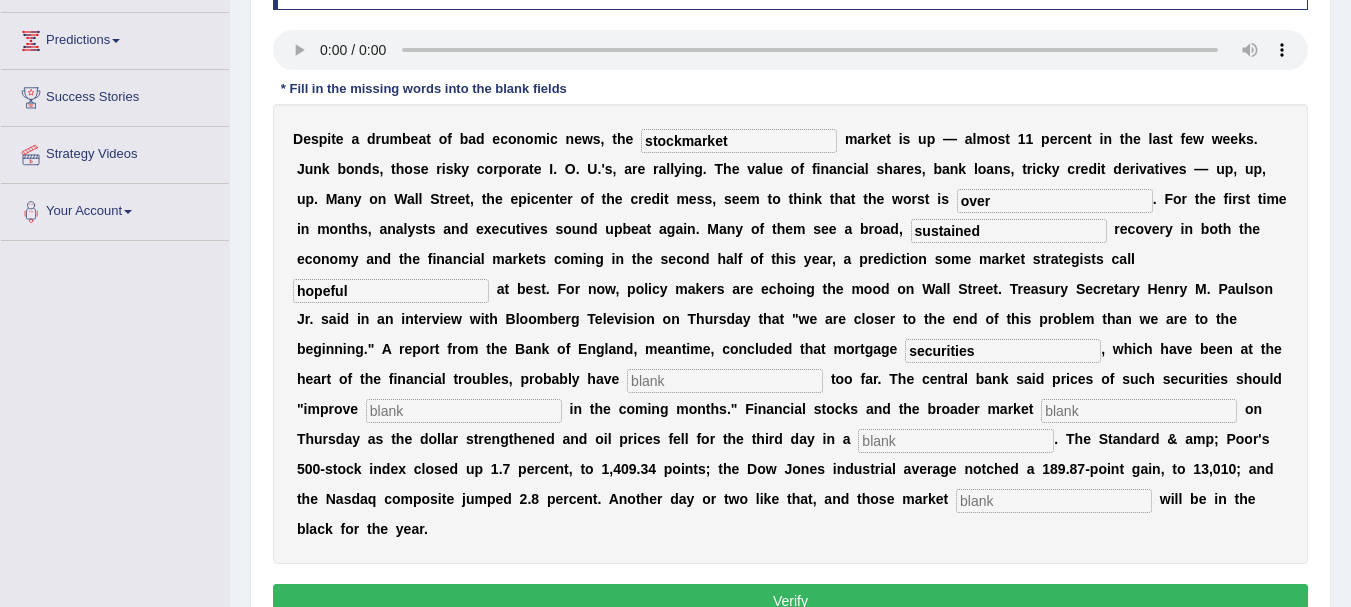 type on "securities" 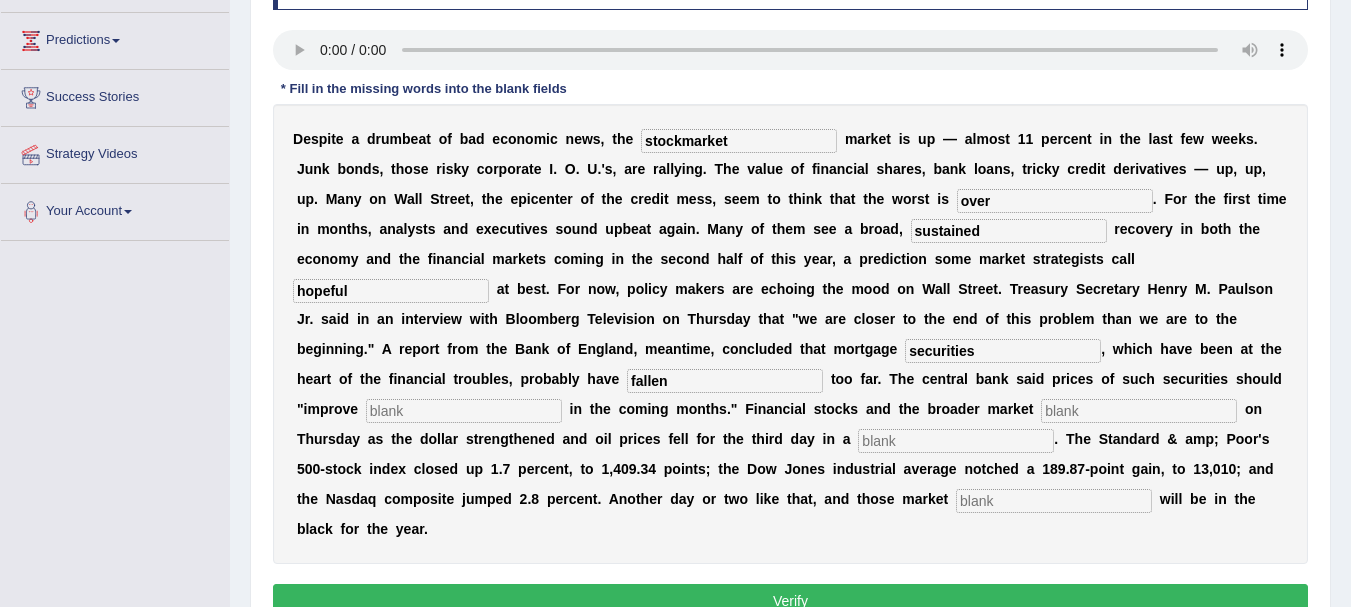 type on "fallen" 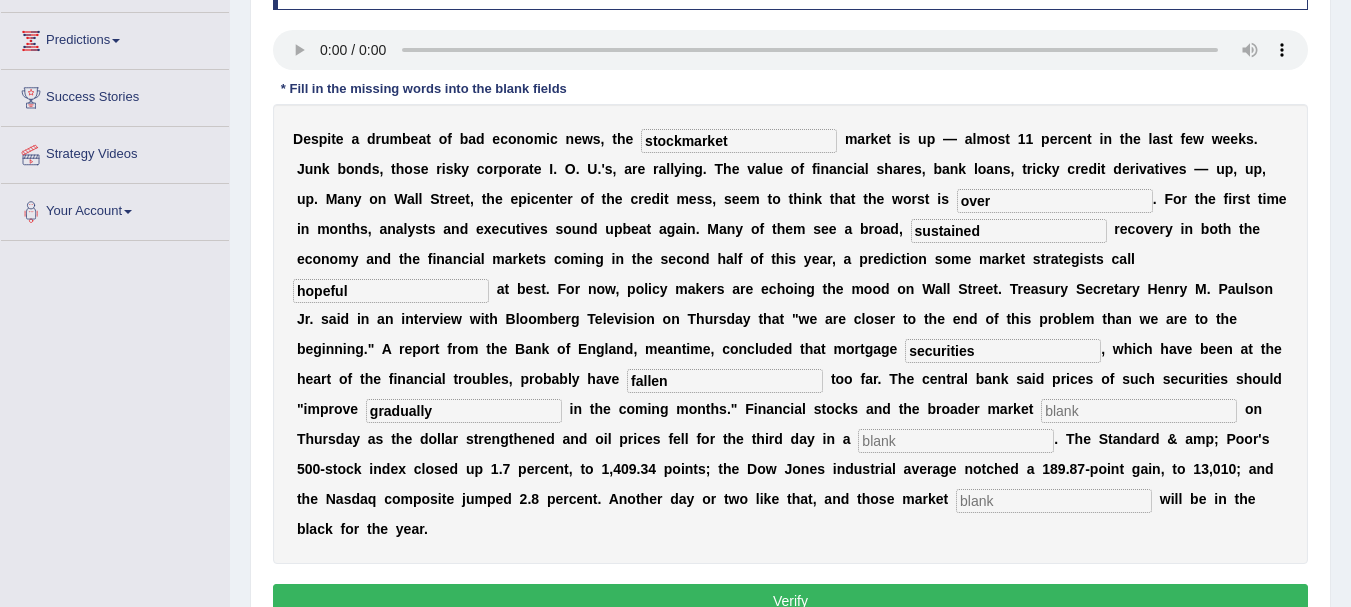 type on "gradually" 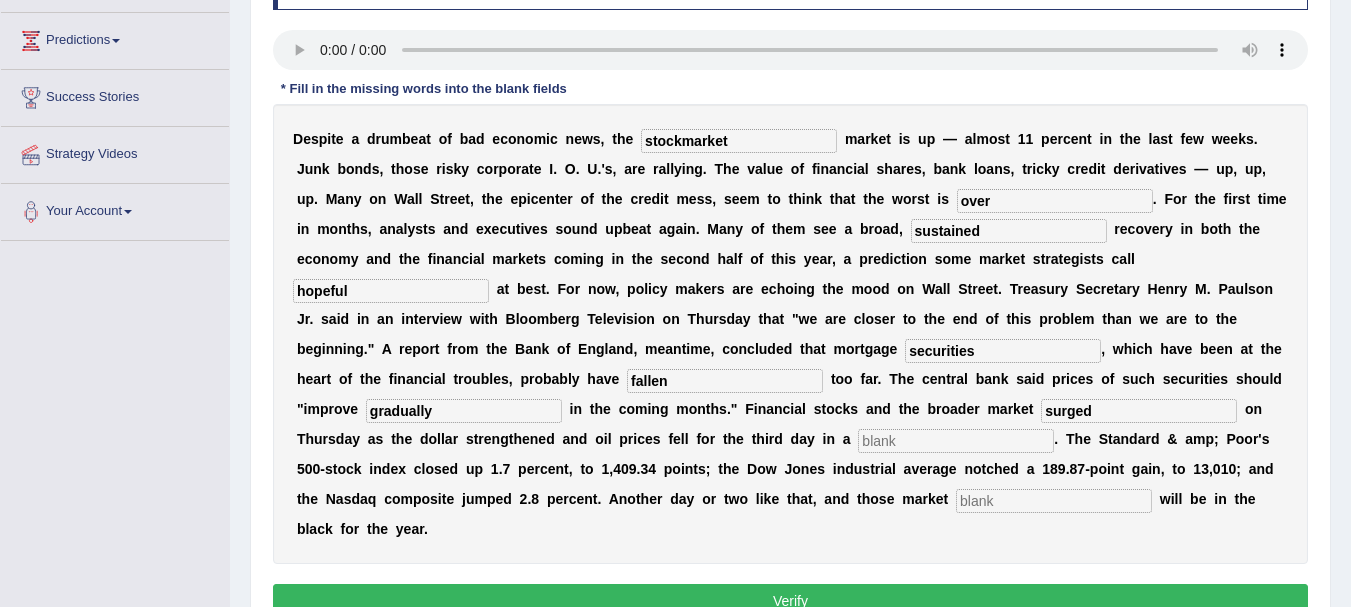 type on "surged" 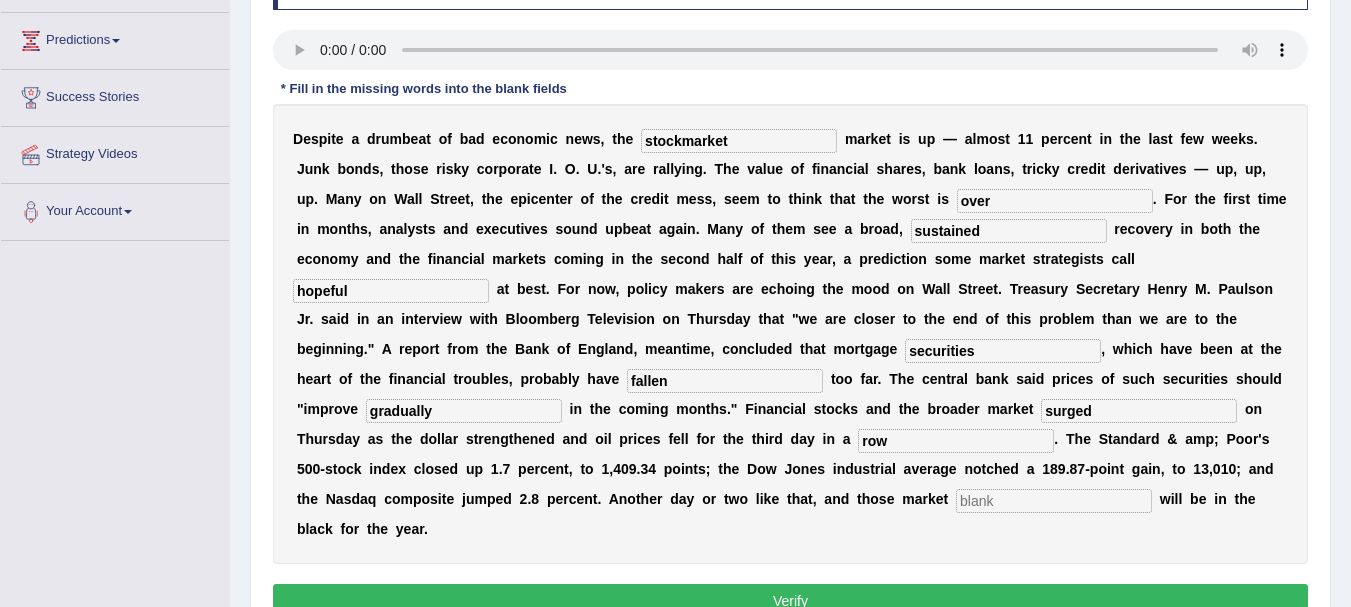 type on "row" 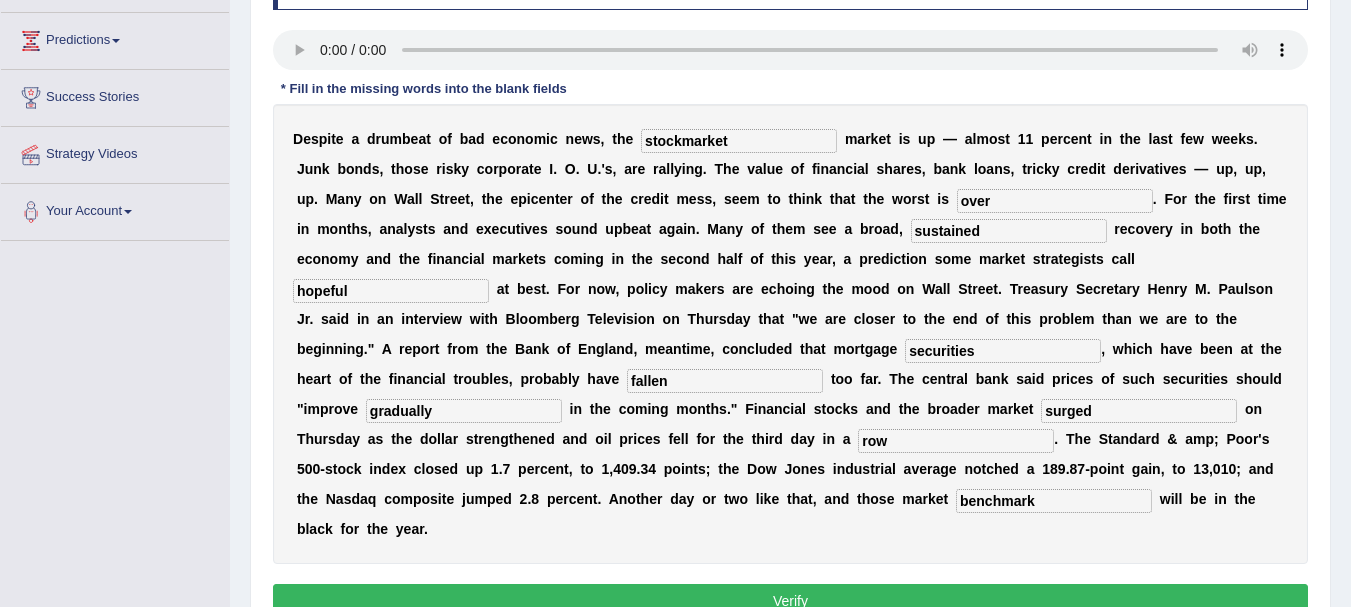 scroll, scrollTop: 443, scrollLeft: 0, axis: vertical 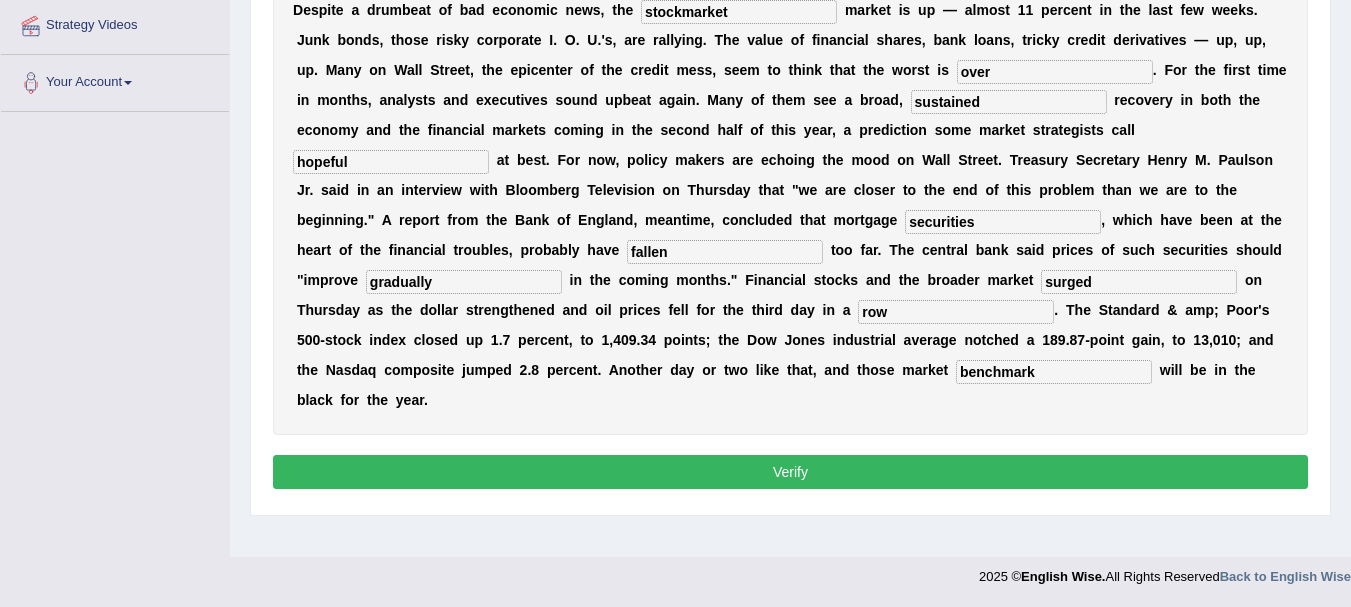 type on "benchmark" 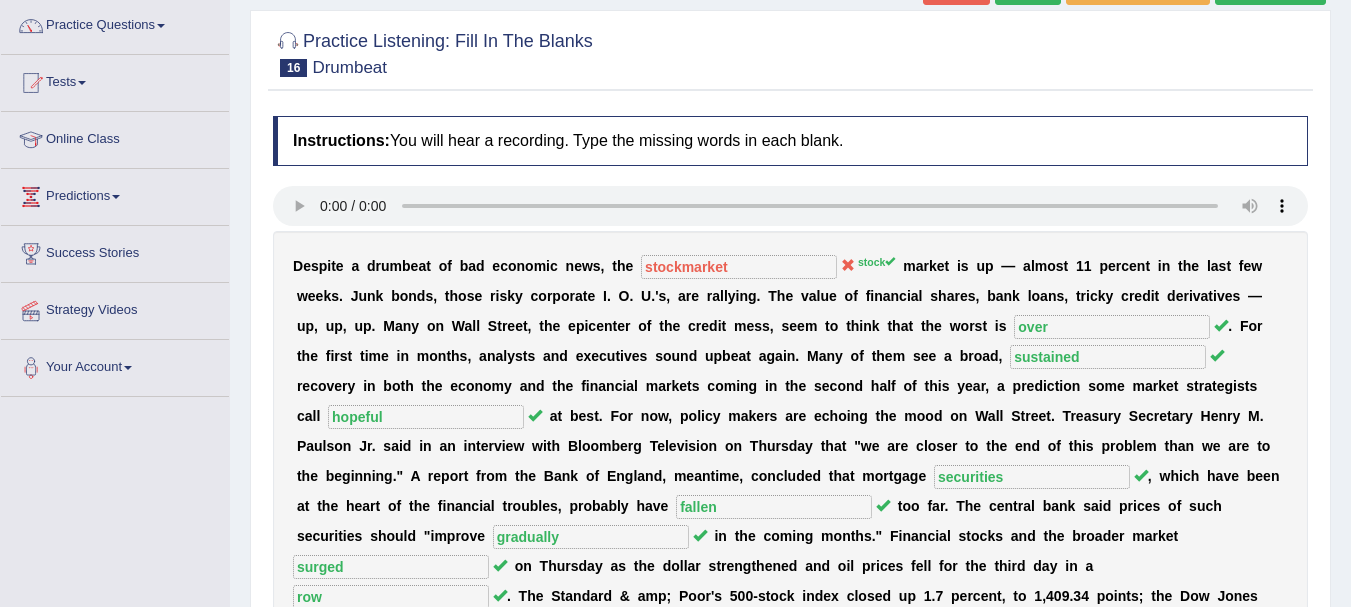 scroll, scrollTop: 156, scrollLeft: 0, axis: vertical 